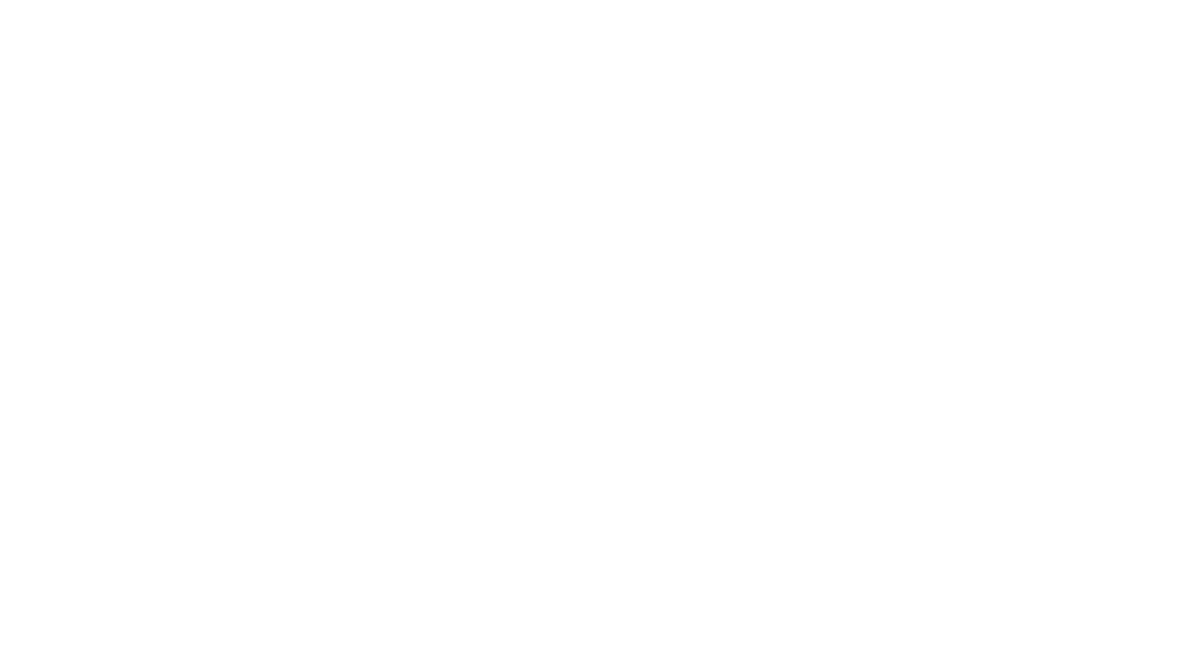 scroll, scrollTop: 0, scrollLeft: 0, axis: both 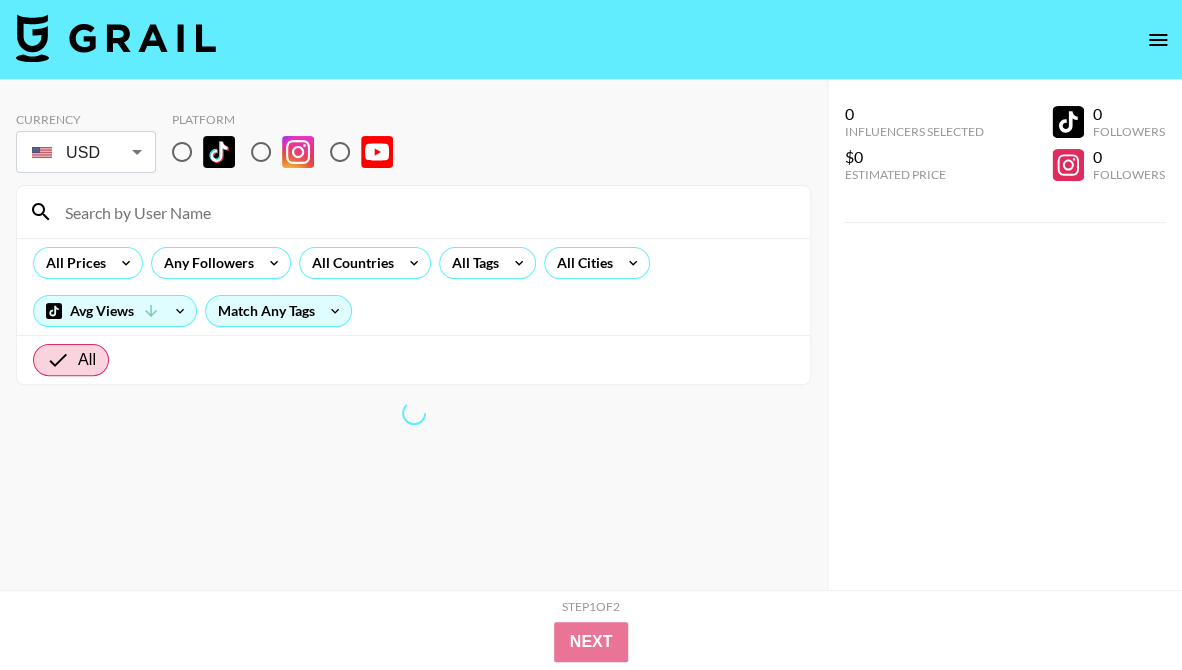 click at bounding box center (261, 152) 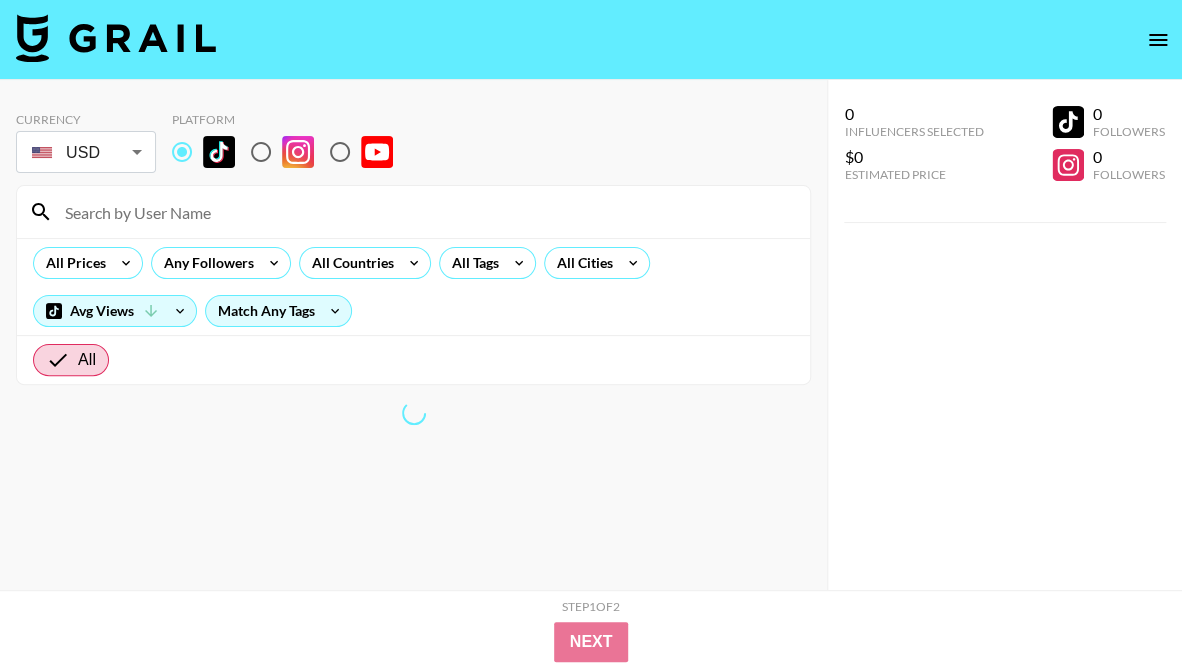 click at bounding box center [425, 212] 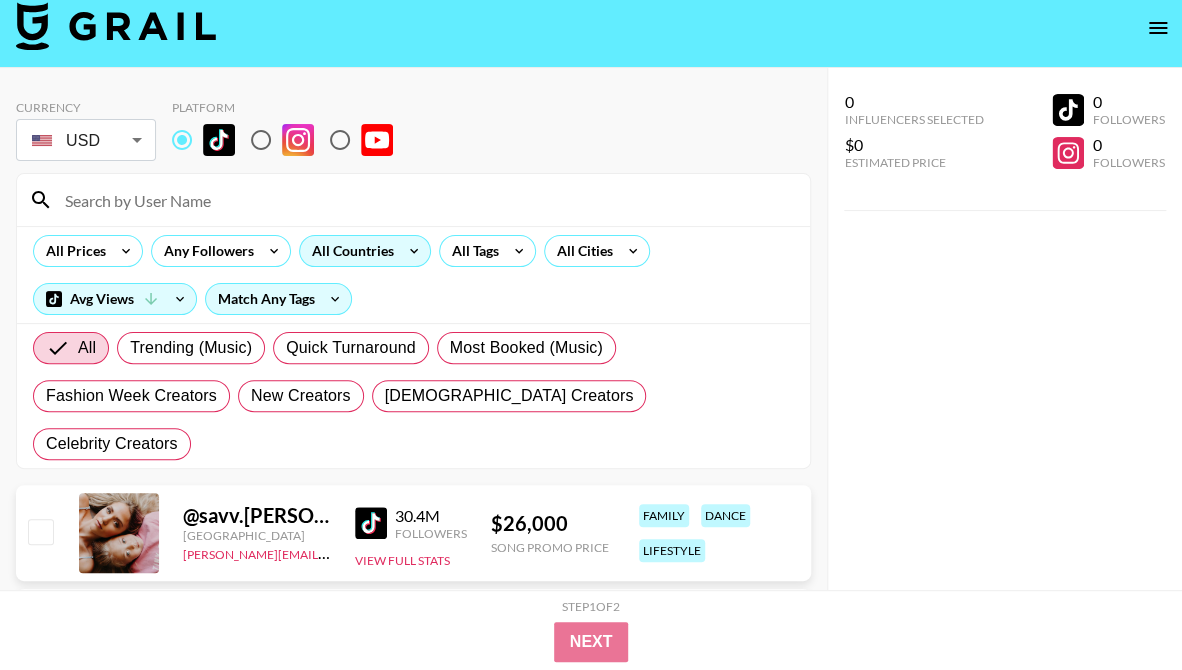 scroll, scrollTop: 14, scrollLeft: 0, axis: vertical 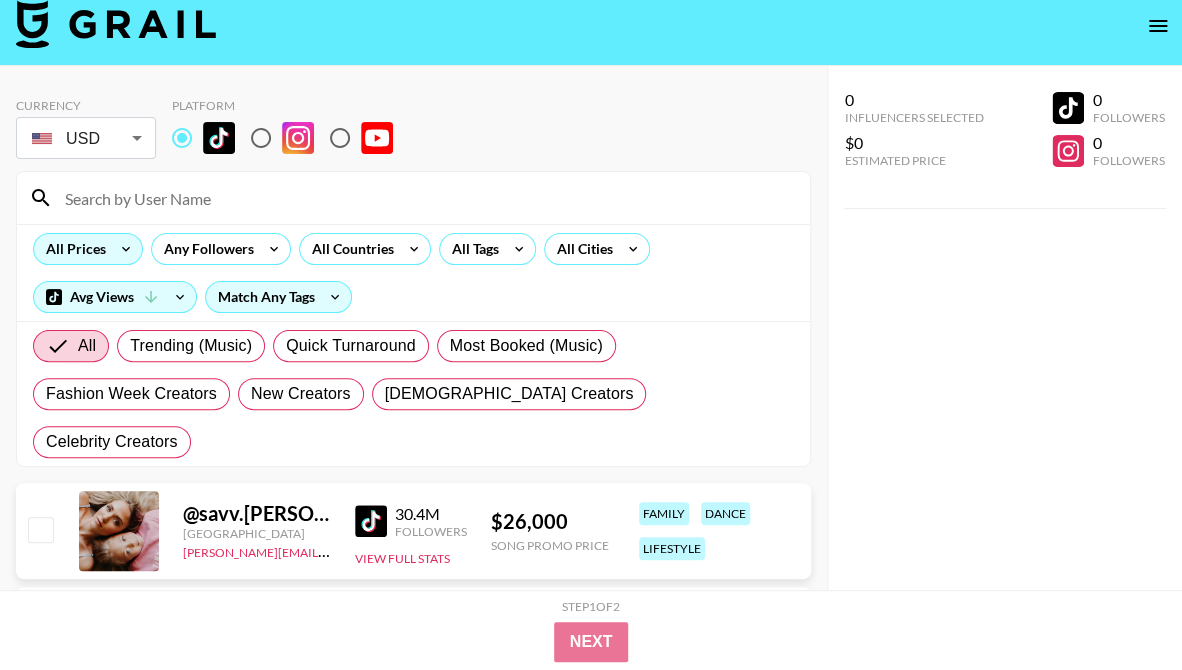 click 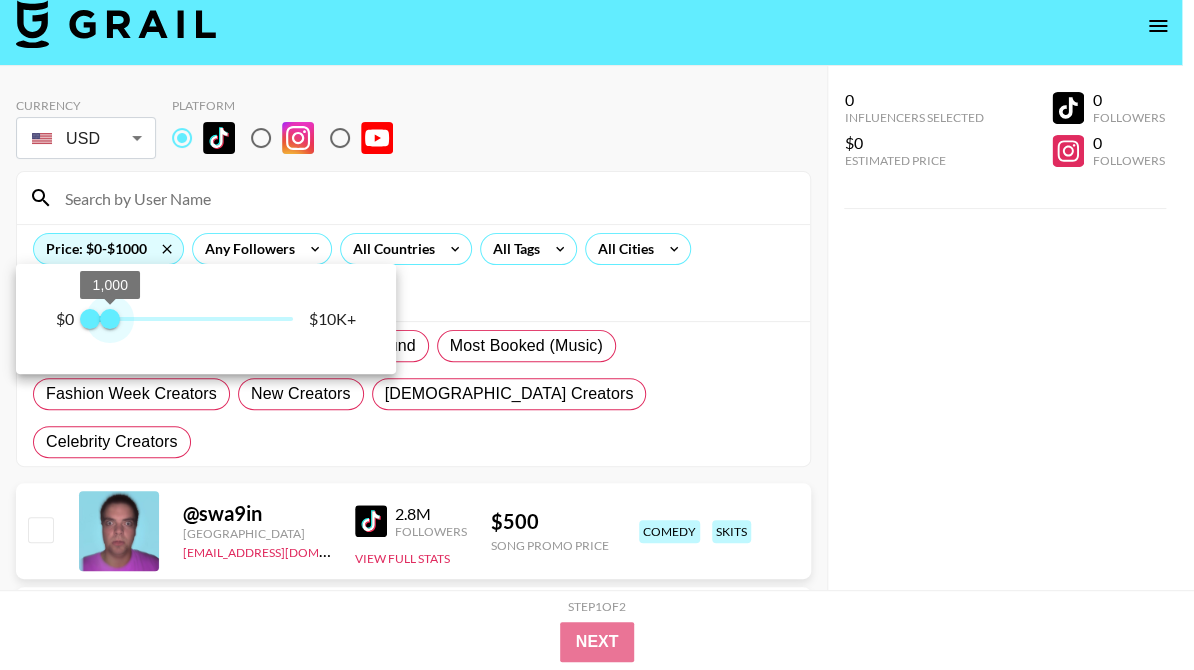 type on "750" 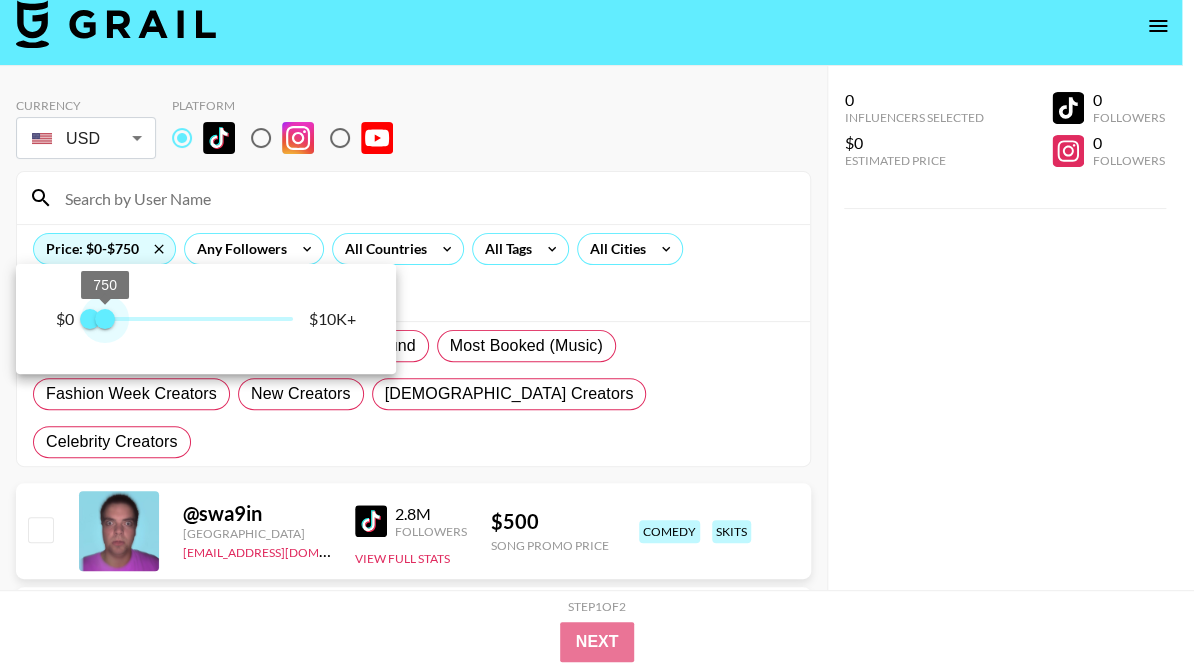 drag, startPoint x: 288, startPoint y: 326, endPoint x: 107, endPoint y: 324, distance: 181.01105 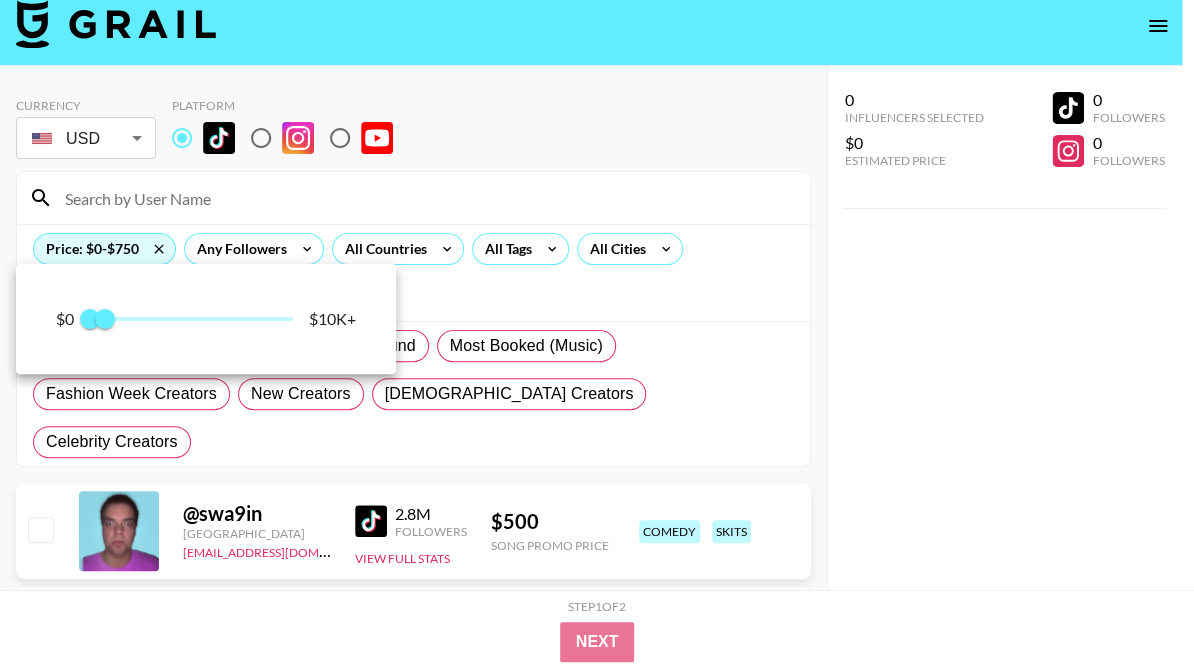 click at bounding box center [597, 335] 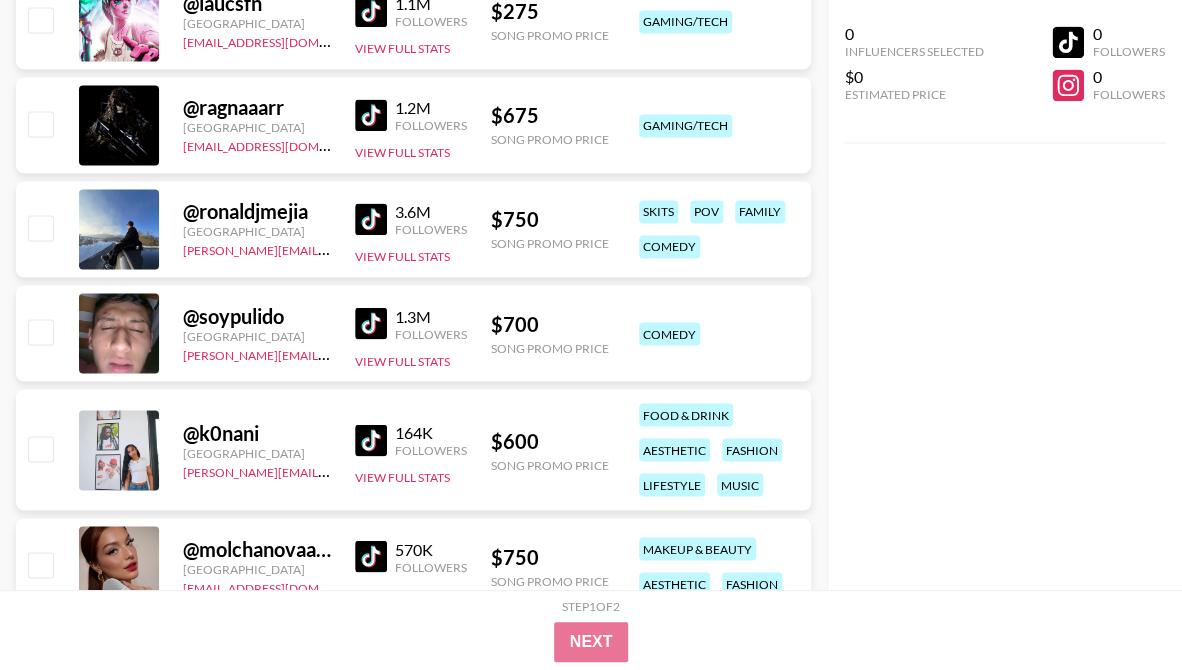 scroll, scrollTop: 1219, scrollLeft: 0, axis: vertical 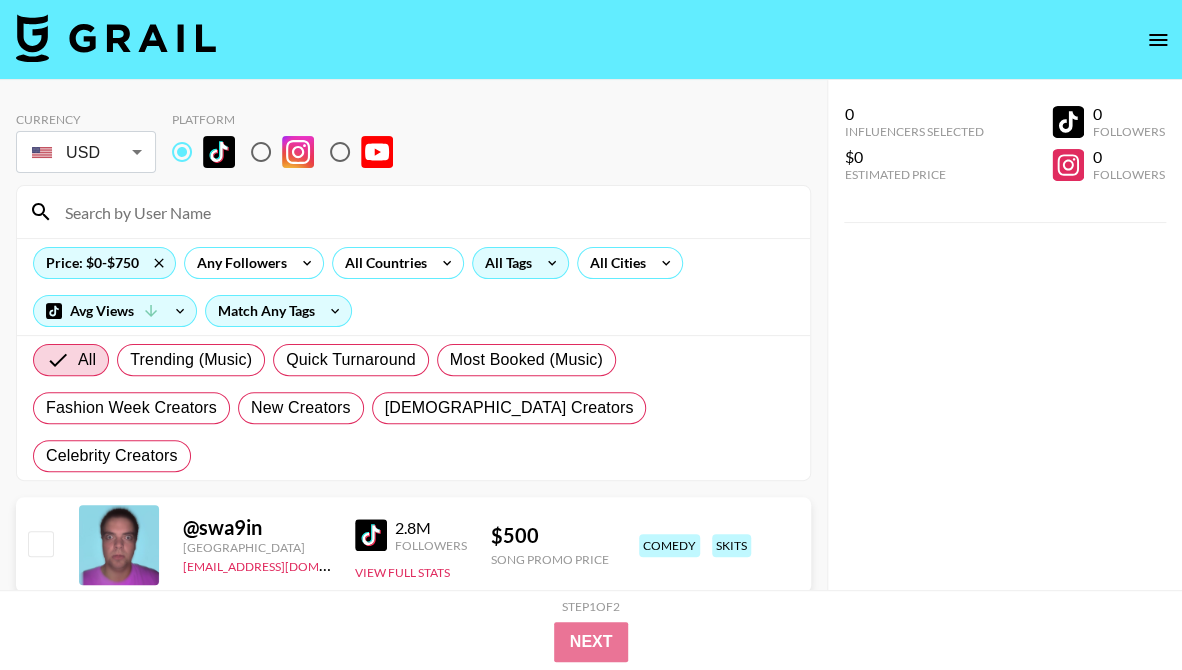 click on "All Tags" at bounding box center (504, 263) 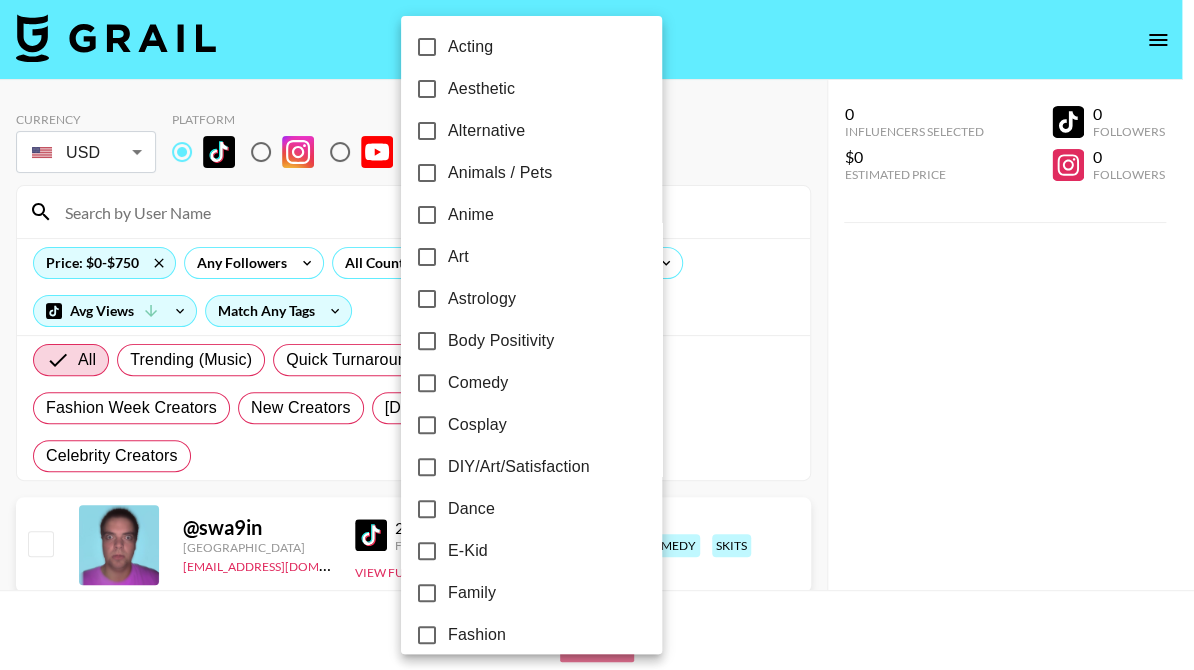 scroll, scrollTop: 53, scrollLeft: 0, axis: vertical 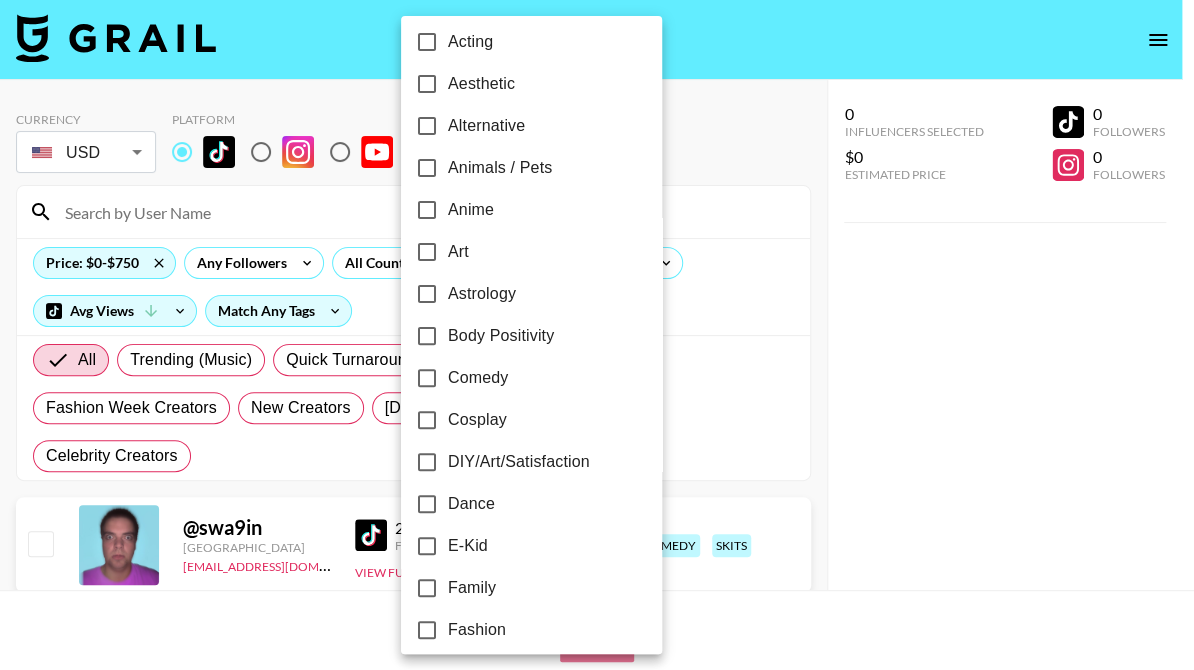 click on "Aesthetic" at bounding box center (481, 84) 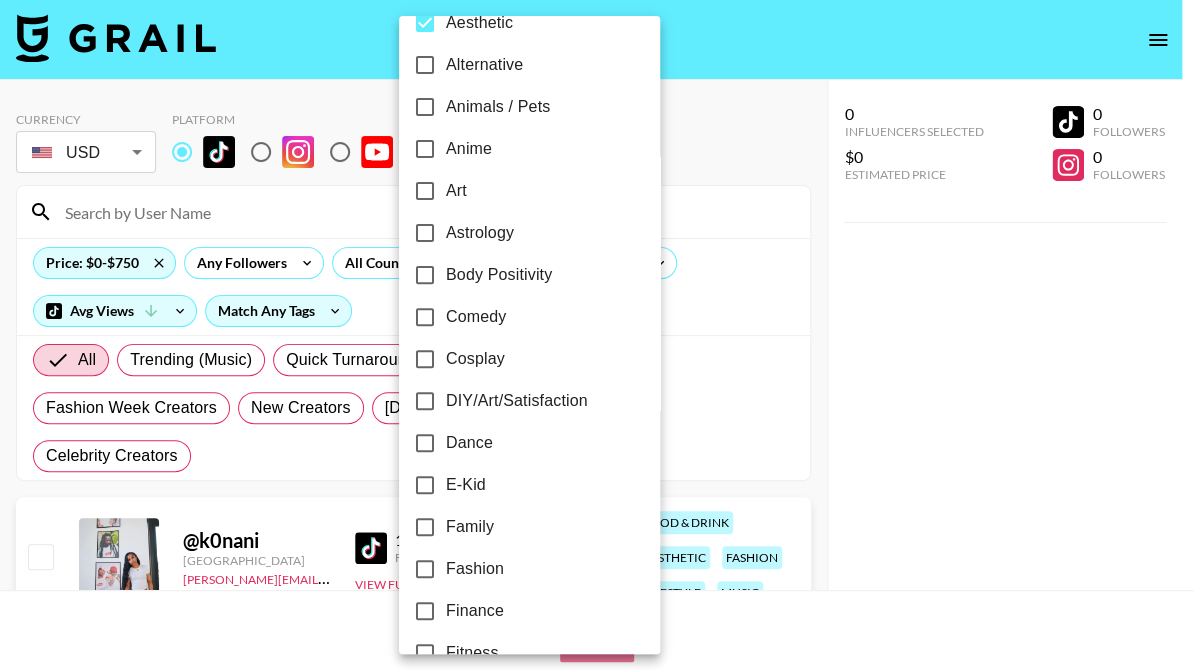 click on "Animals / Pets" at bounding box center [498, 107] 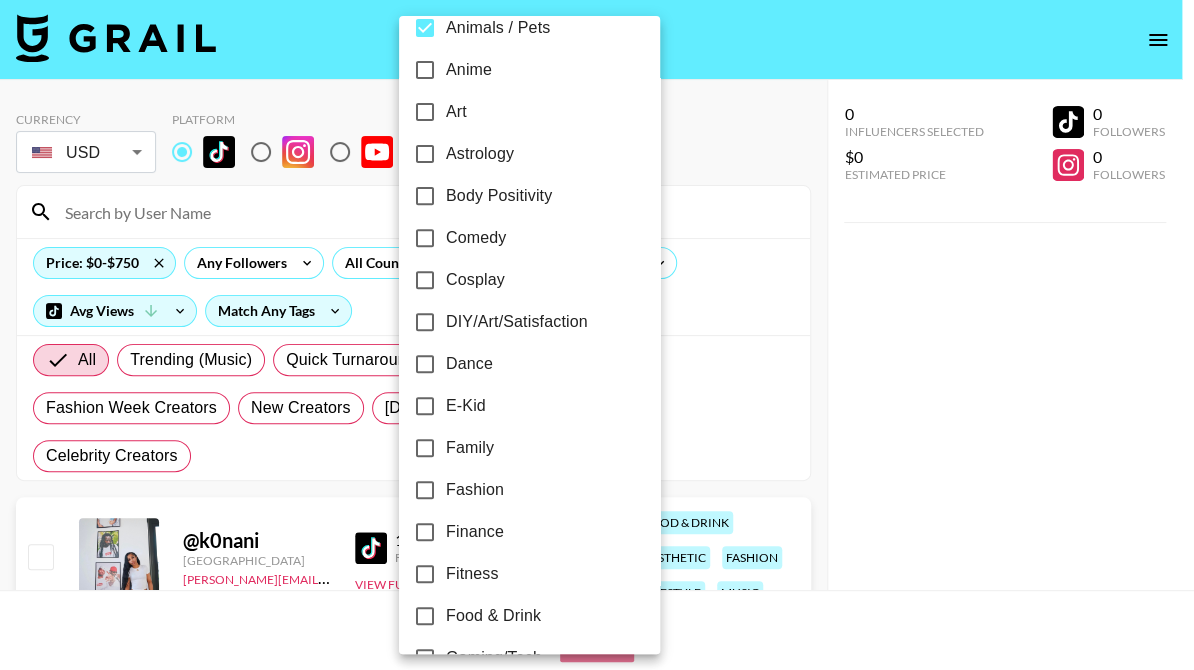 scroll, scrollTop: 196, scrollLeft: 0, axis: vertical 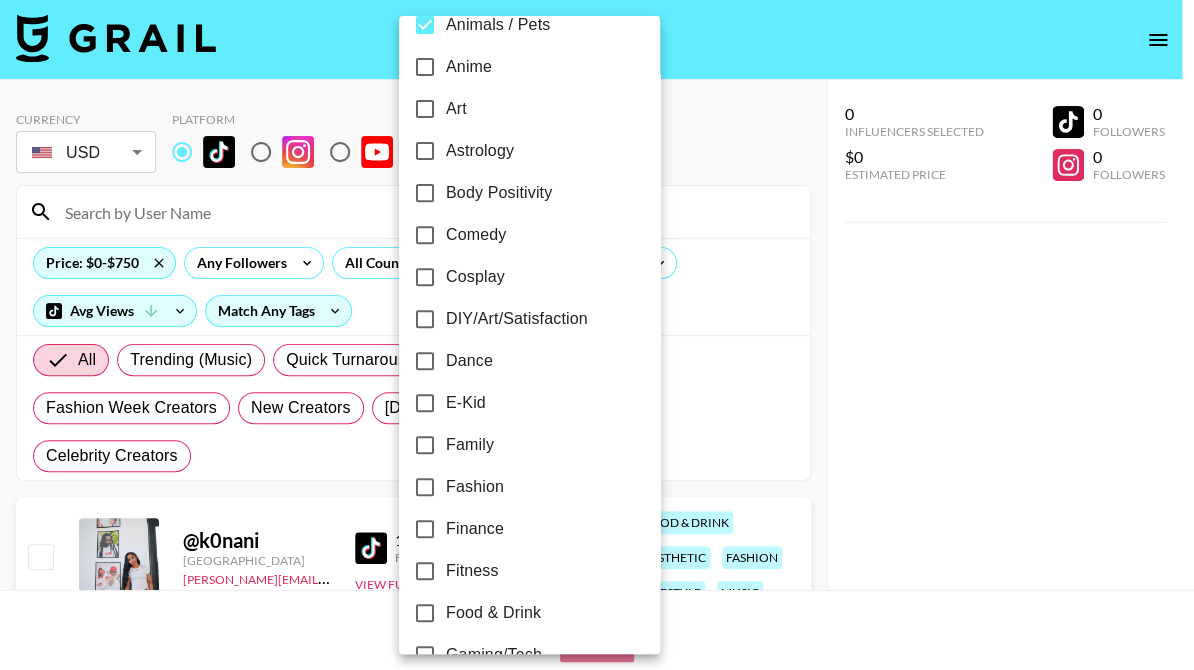click on "Body Positivity" at bounding box center [499, 193] 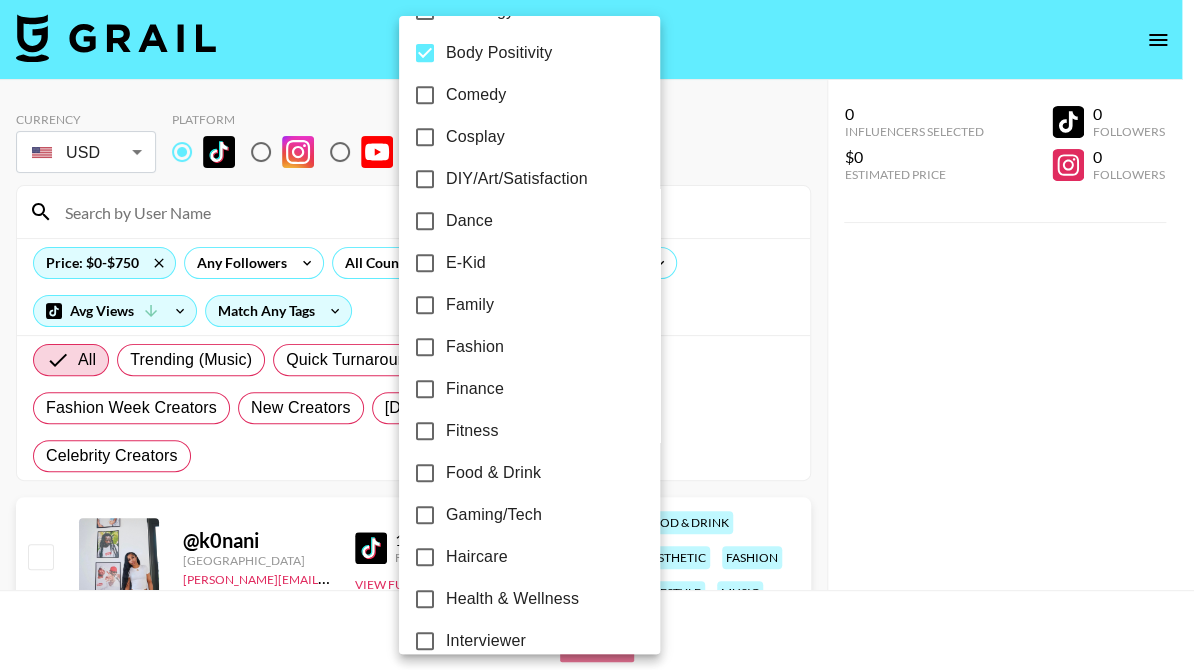scroll, scrollTop: 344, scrollLeft: 0, axis: vertical 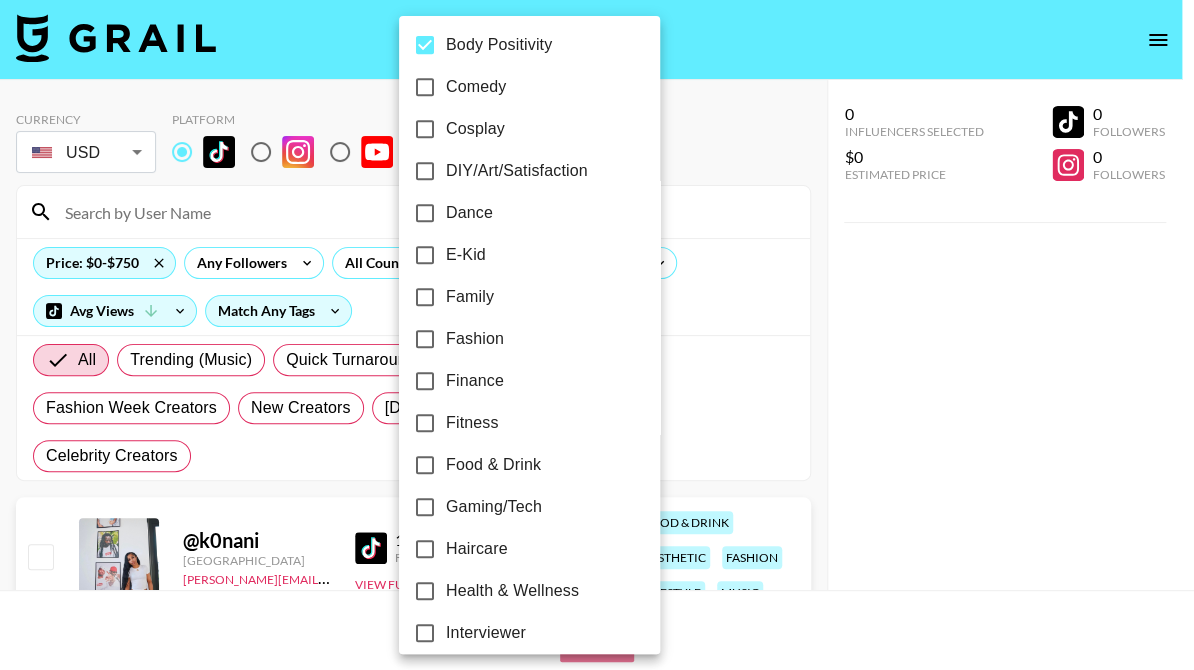 click on "Family" at bounding box center [516, 297] 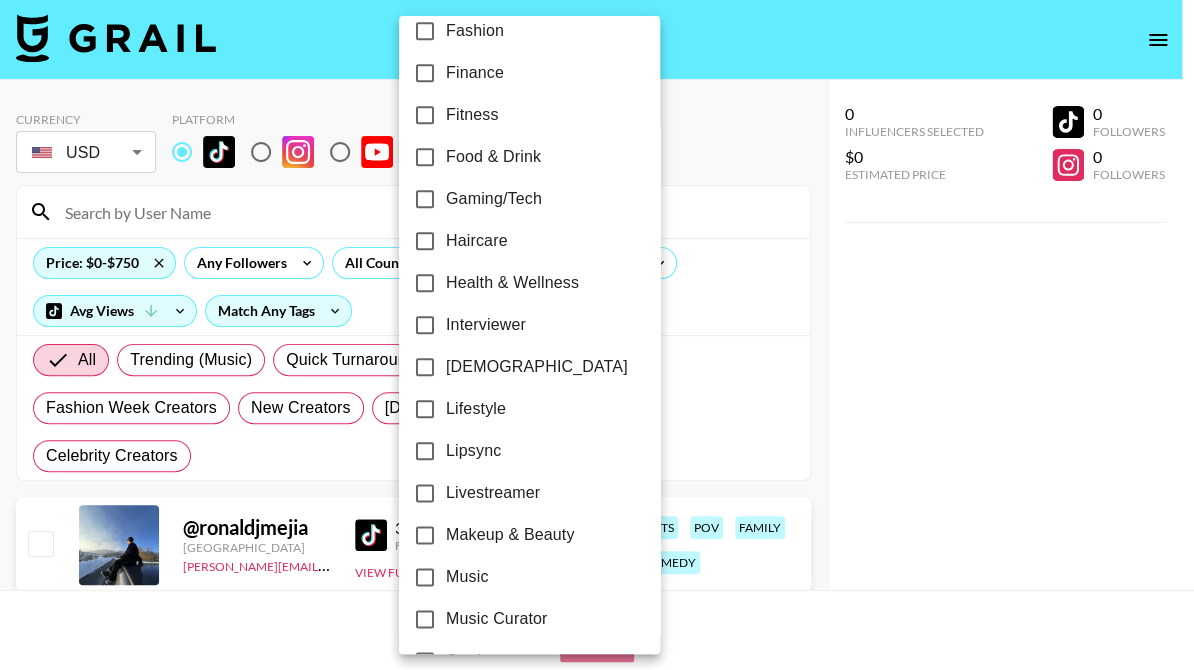 scroll, scrollTop: 705, scrollLeft: 0, axis: vertical 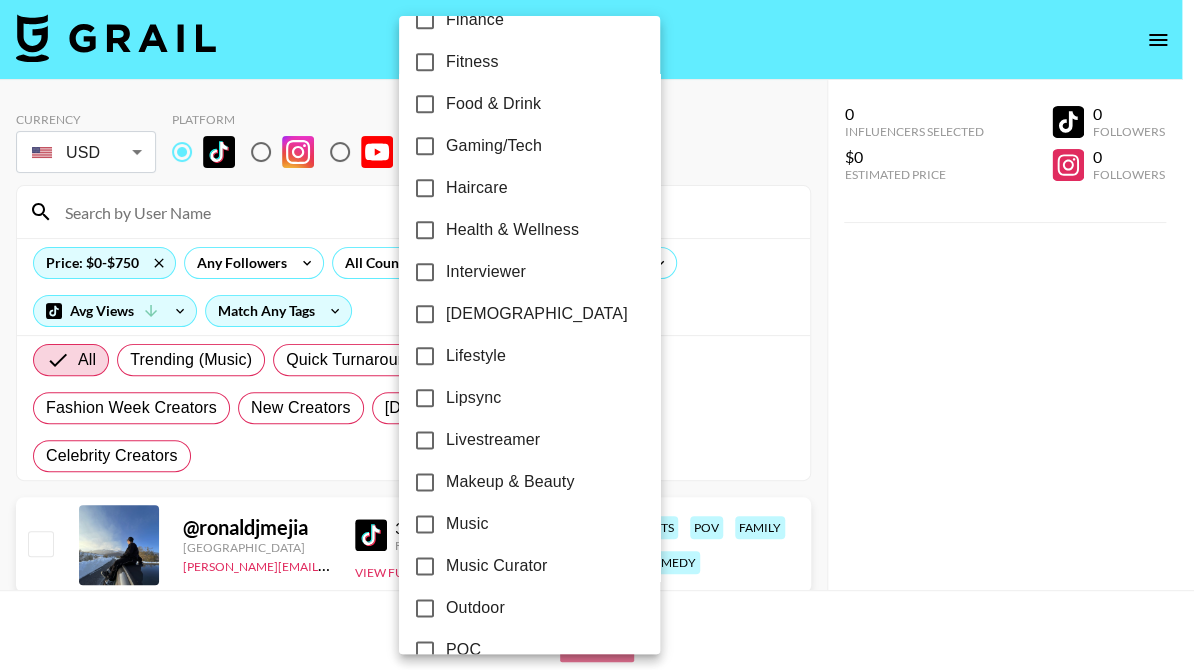 click on "Lifestyle" at bounding box center [476, 356] 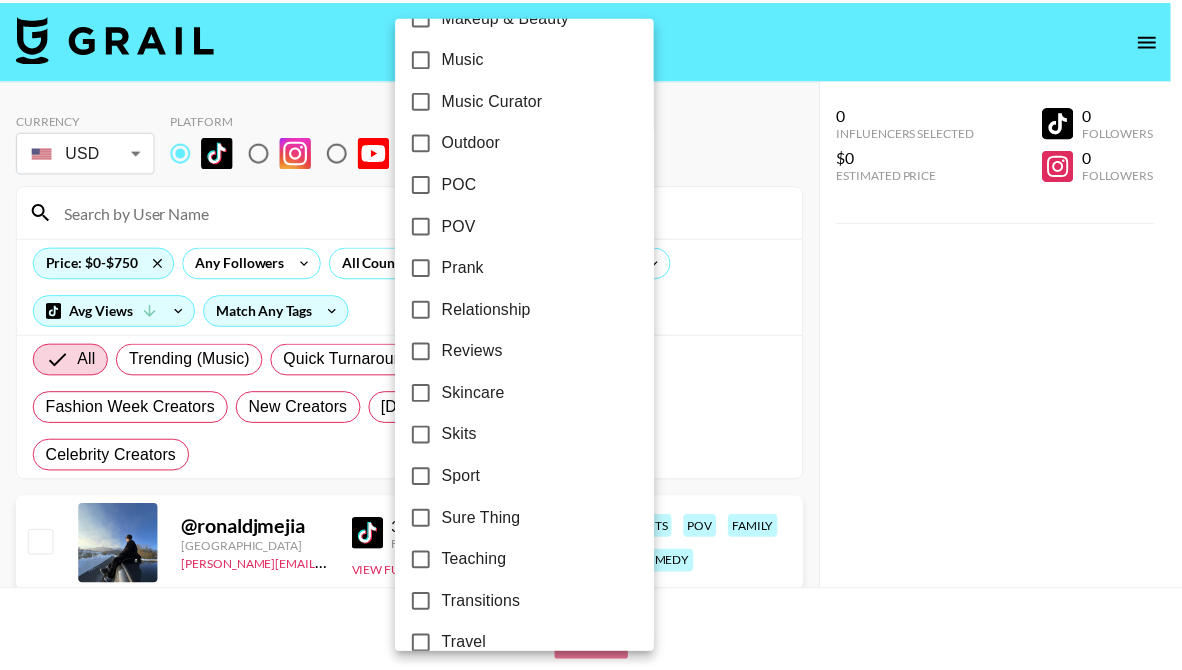 scroll, scrollTop: 1242, scrollLeft: 0, axis: vertical 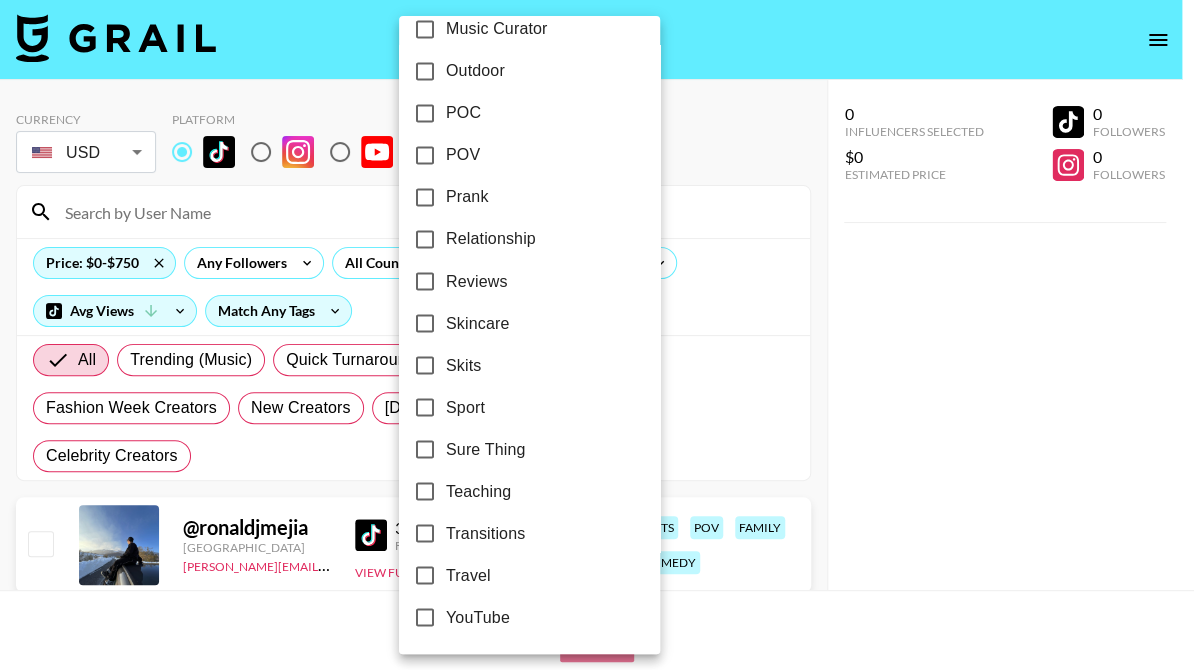 click on "Teaching" at bounding box center (478, 491) 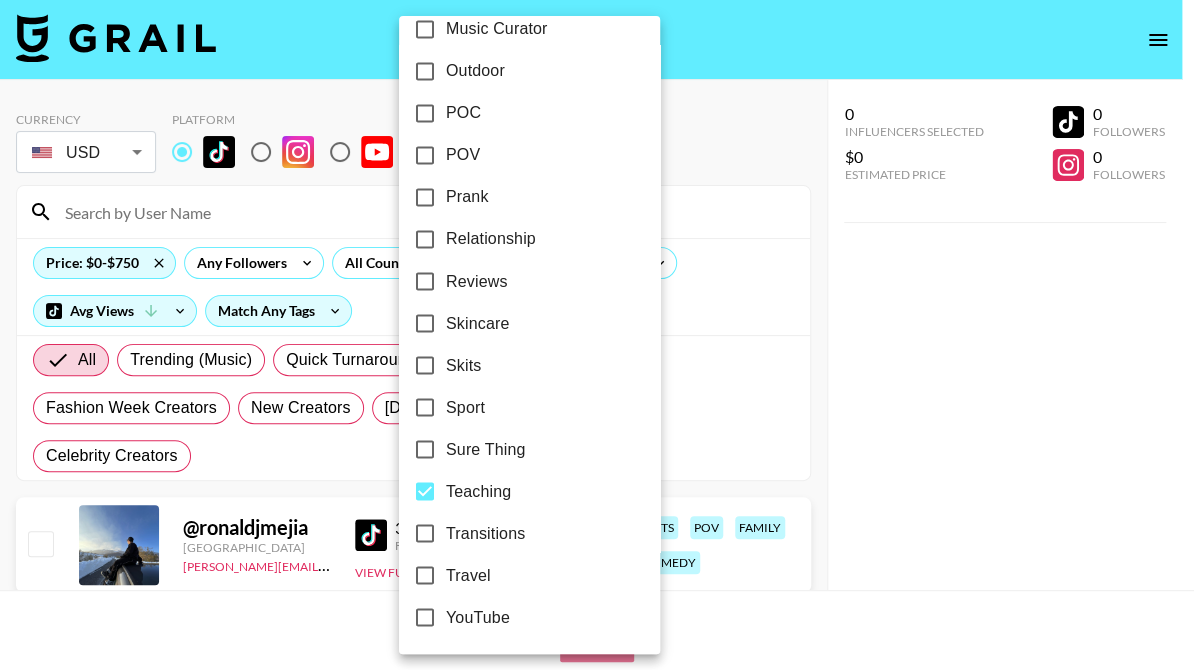 click at bounding box center [597, 335] 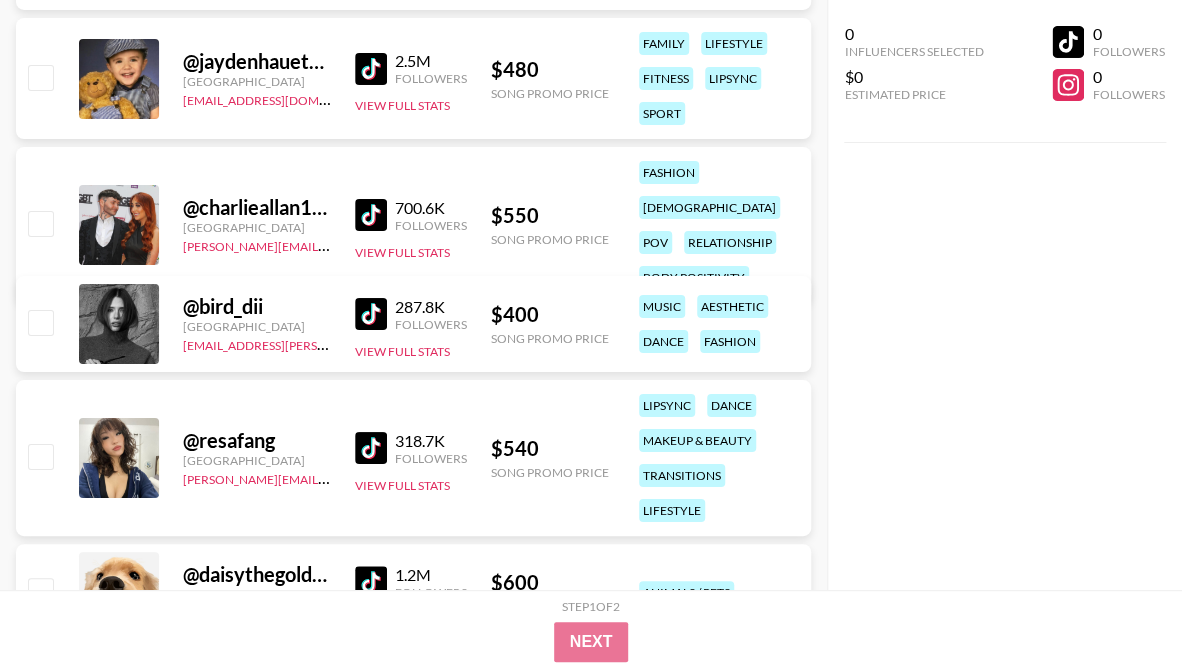 scroll, scrollTop: 5753, scrollLeft: 0, axis: vertical 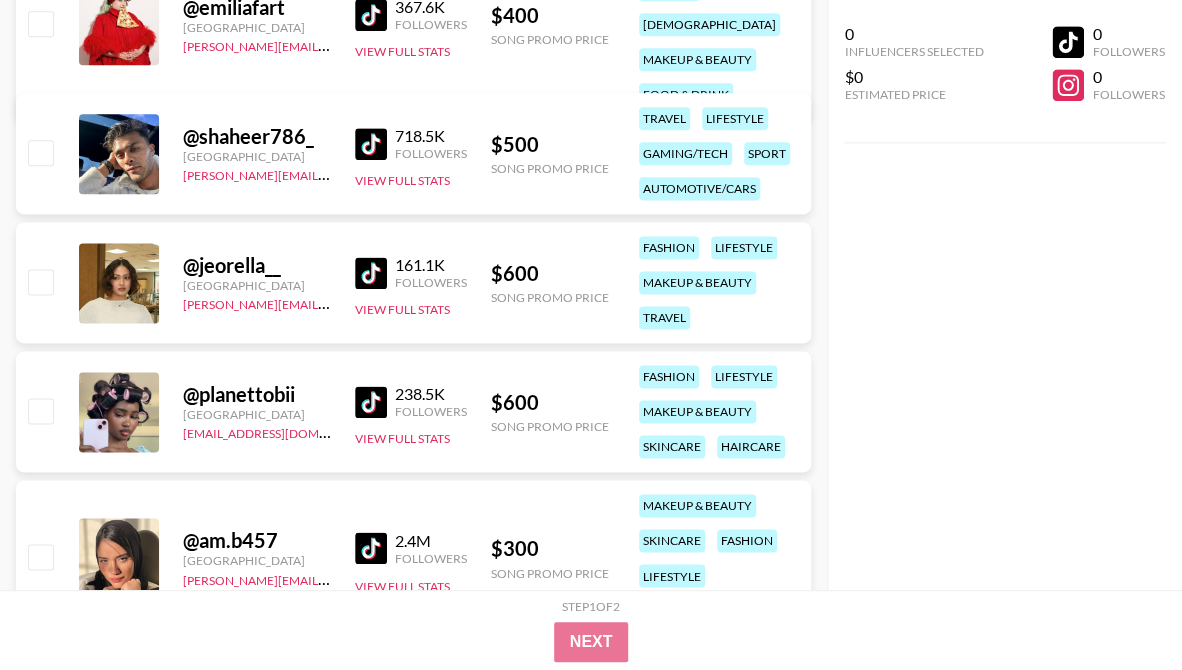 click on "0 Influencers Selected $0 Estimated Price 0 Followers 0 Followers" at bounding box center (1004, 295) 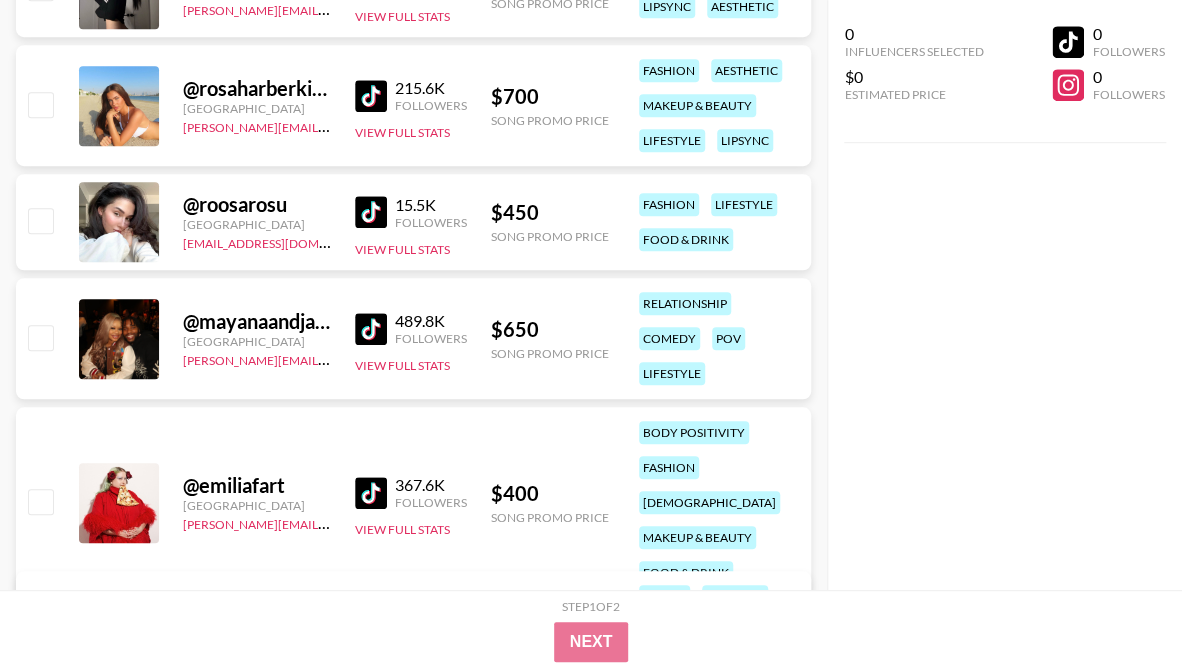 scroll, scrollTop: 9268, scrollLeft: 0, axis: vertical 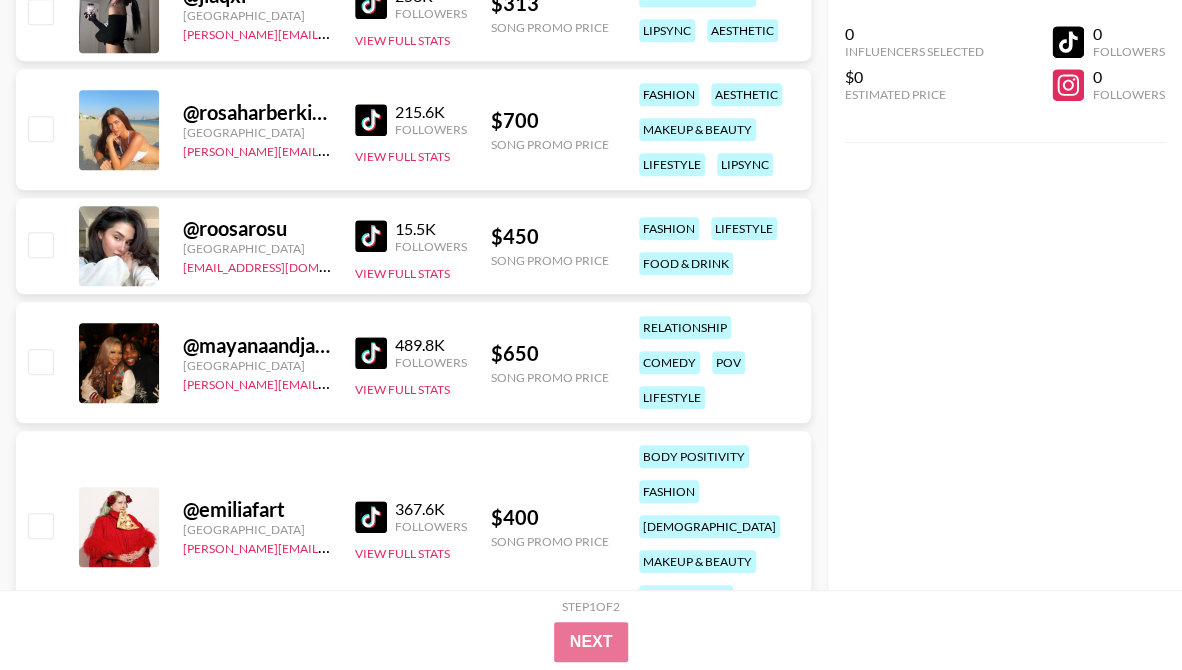 click on "0 Influencers Selected $0 Estimated Price 0 Followers 0 Followers" at bounding box center [1004, 295] 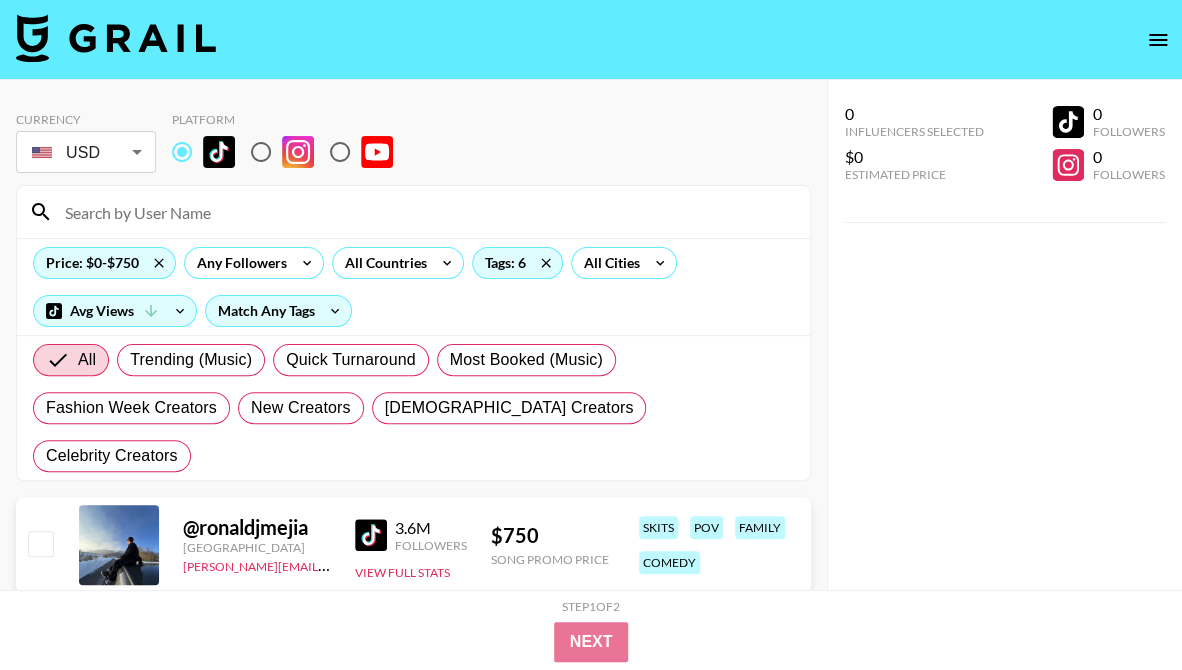 click at bounding box center (425, 212) 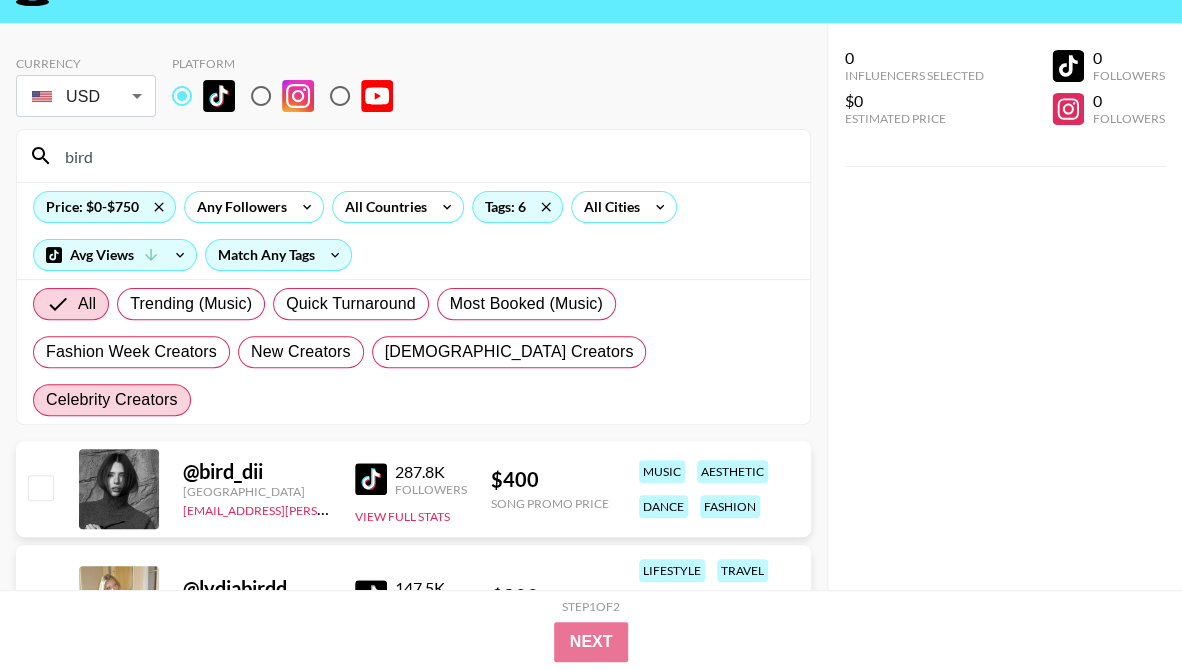 scroll, scrollTop: 0, scrollLeft: 0, axis: both 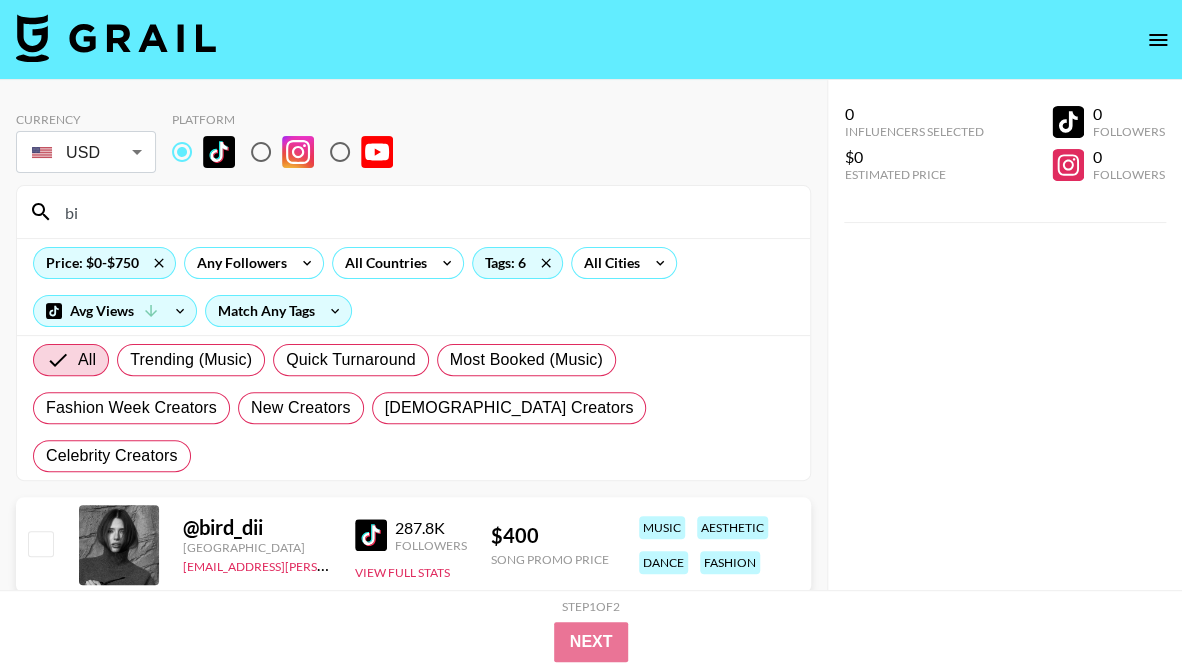 type on "b" 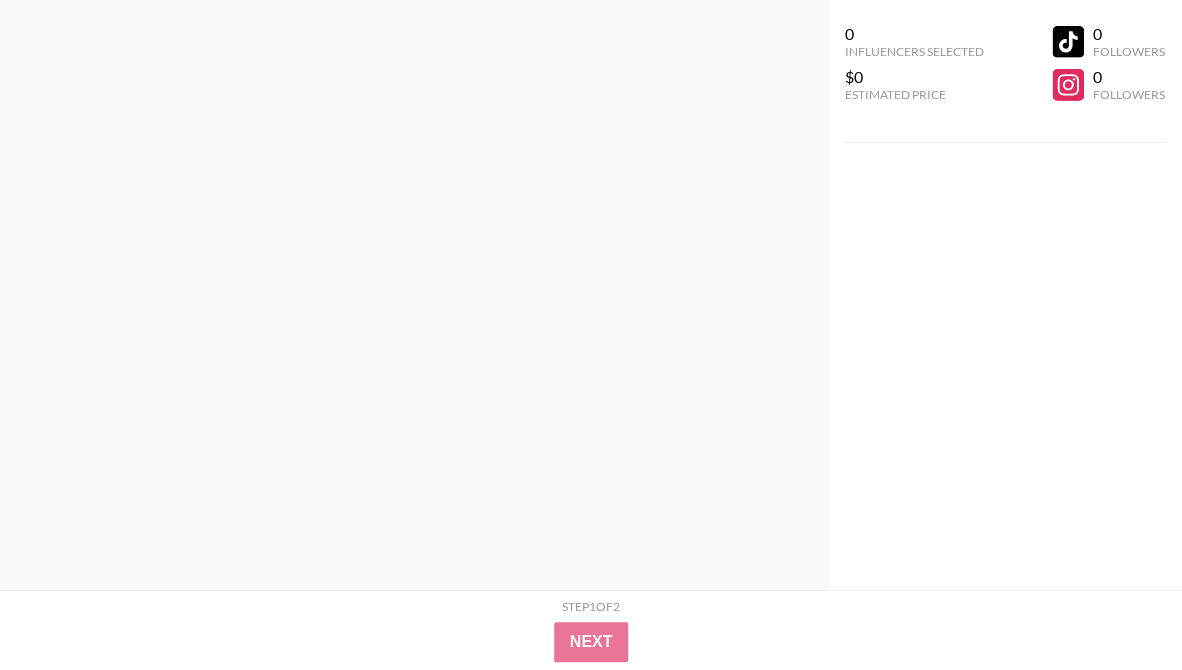 scroll, scrollTop: 368542, scrollLeft: 0, axis: vertical 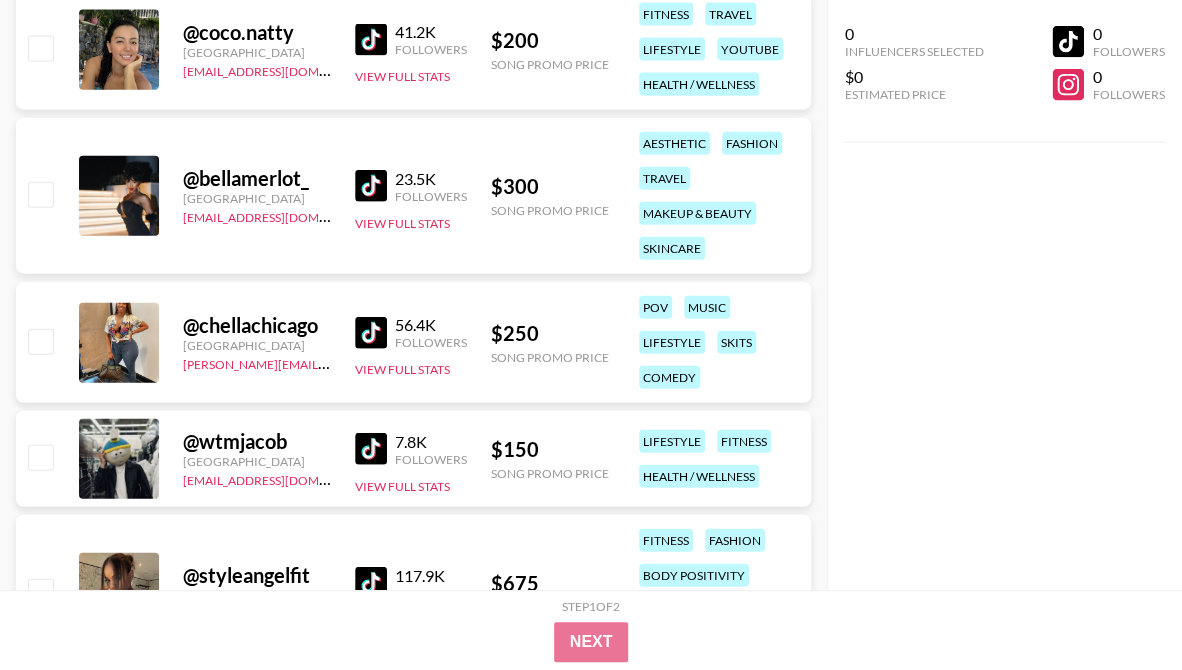 type 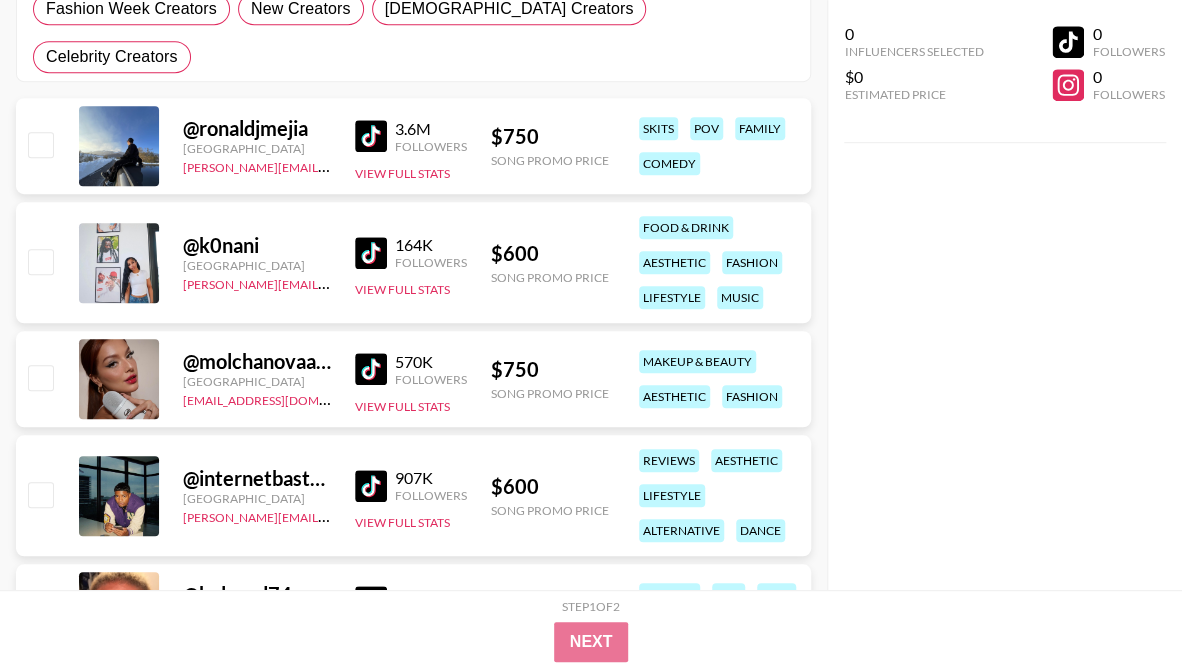 scroll, scrollTop: 0, scrollLeft: 0, axis: both 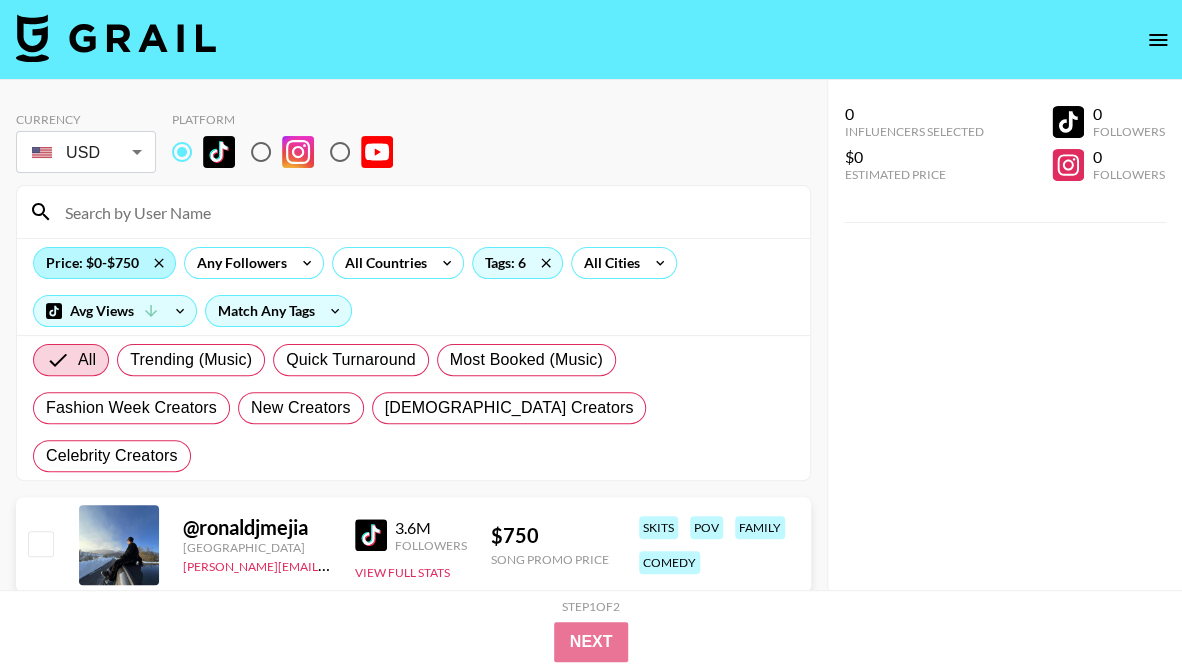 click on "Price: $0-$750" at bounding box center [104, 263] 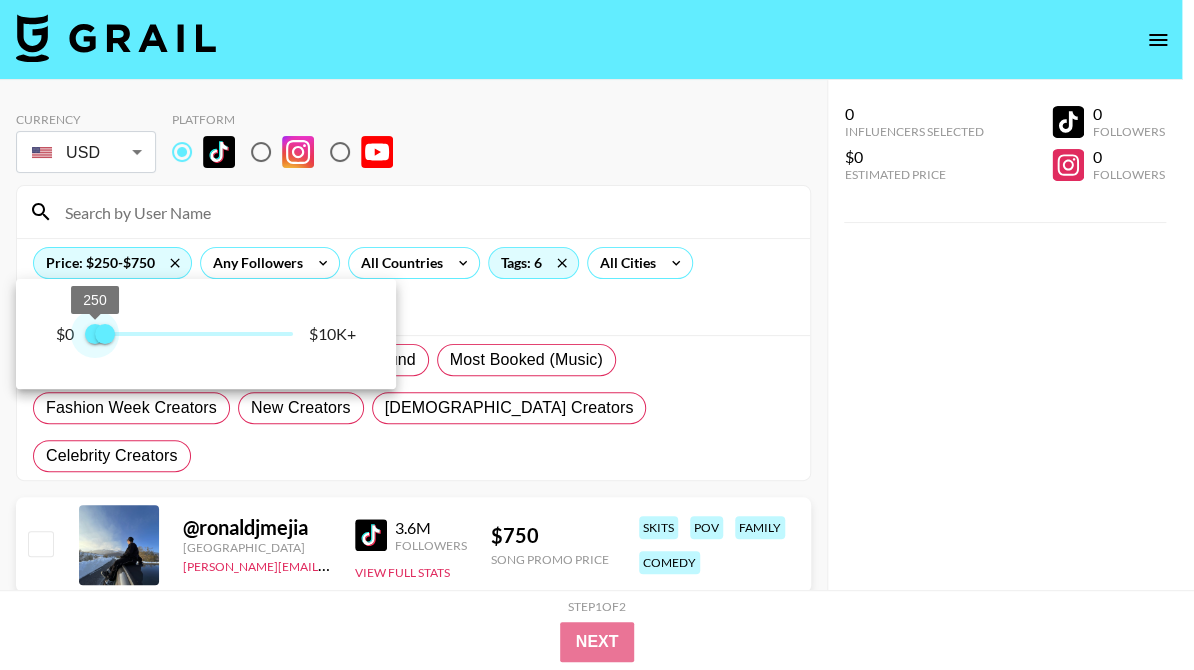 type on "500" 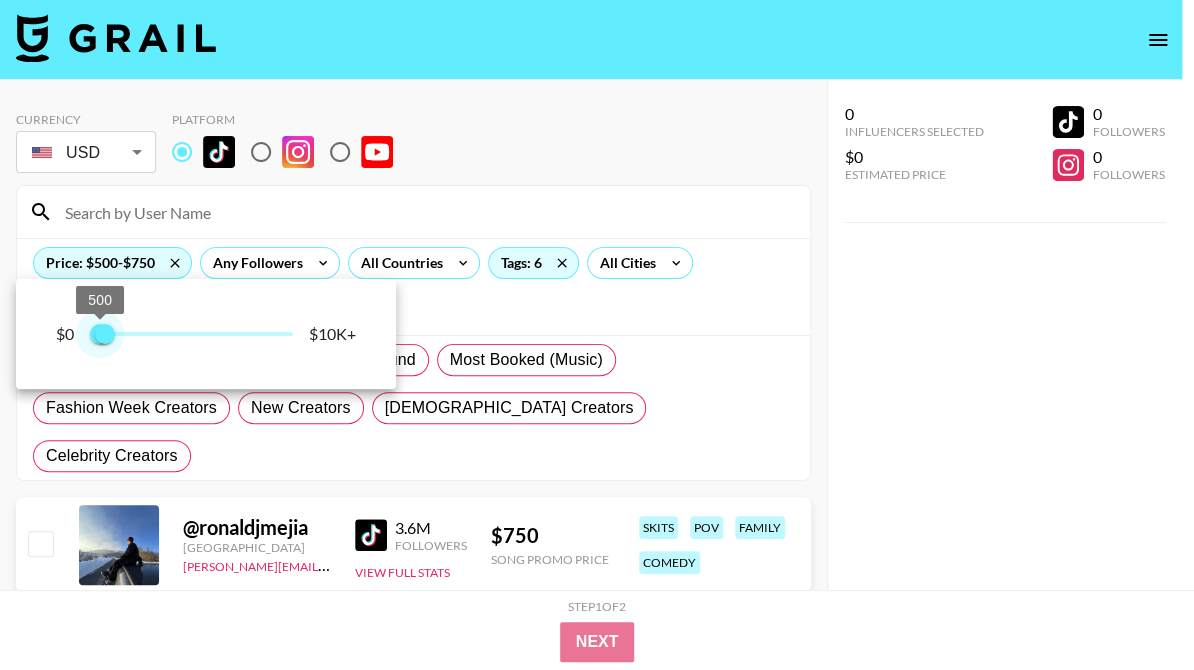 click on "500 750" at bounding box center [191, 334] 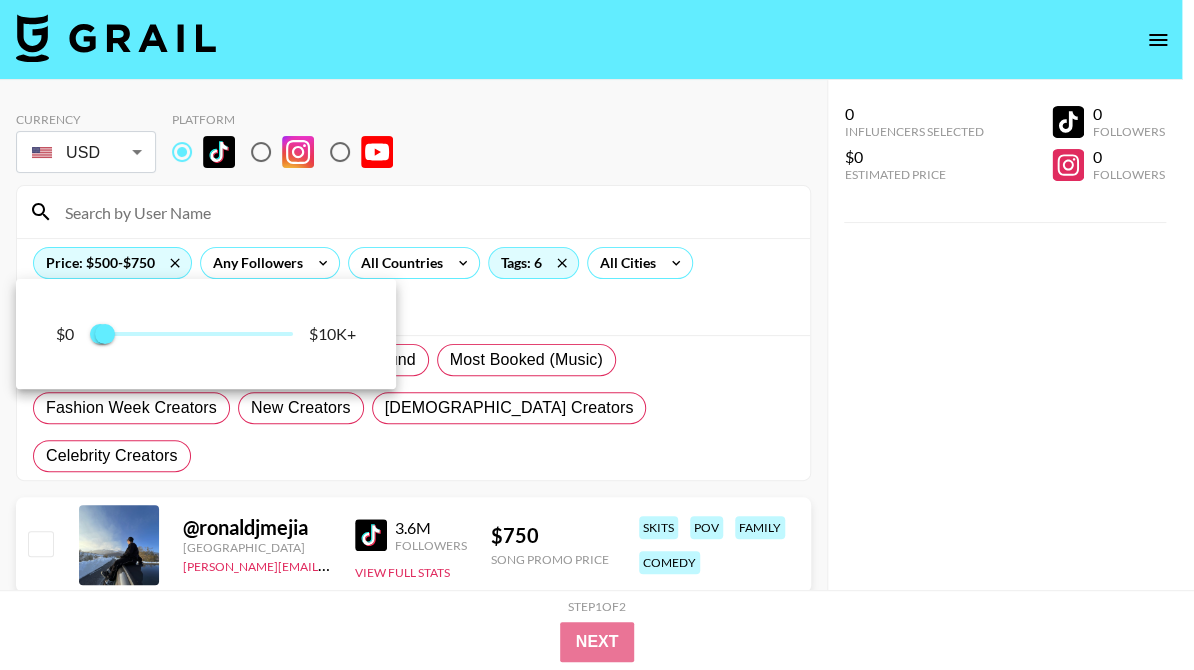 click at bounding box center (597, 335) 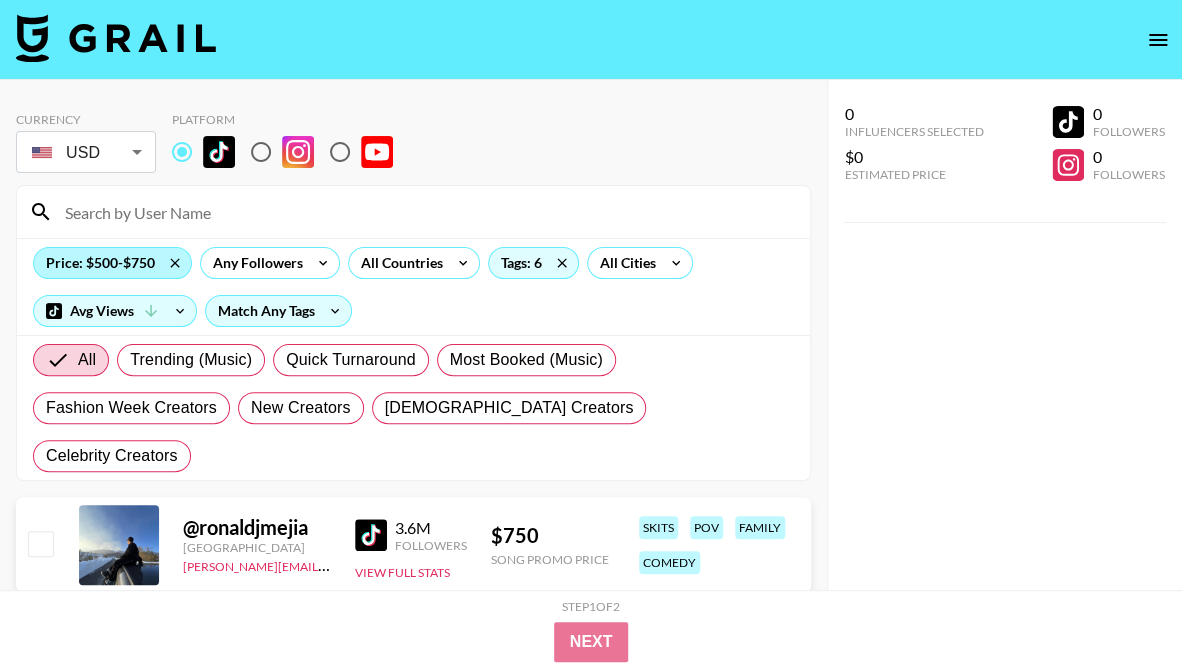 click on "Price: $500-$750" at bounding box center (112, 263) 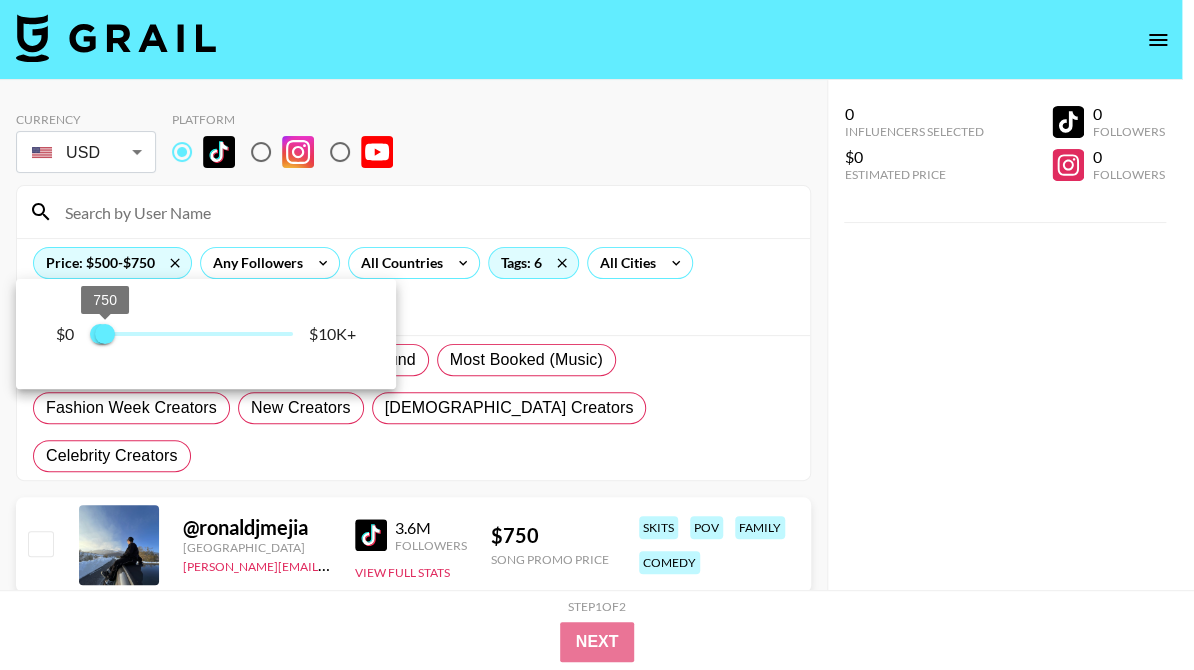 type on "0" 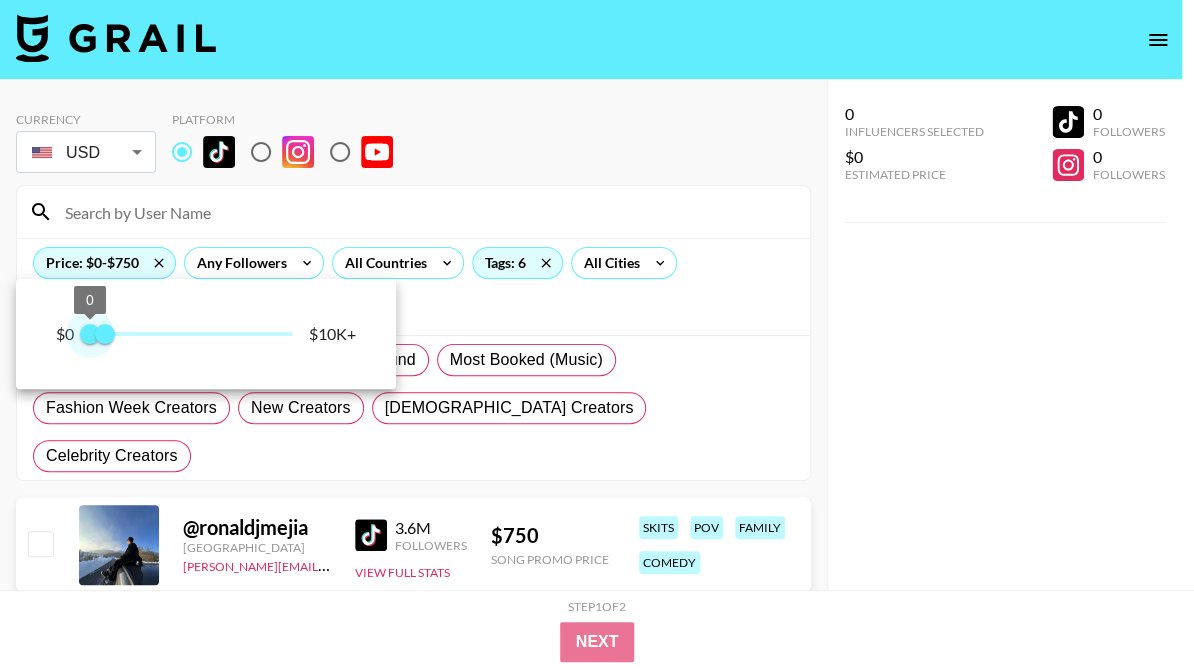 drag, startPoint x: 90, startPoint y: 339, endPoint x: 57, endPoint y: 341, distance: 33.06055 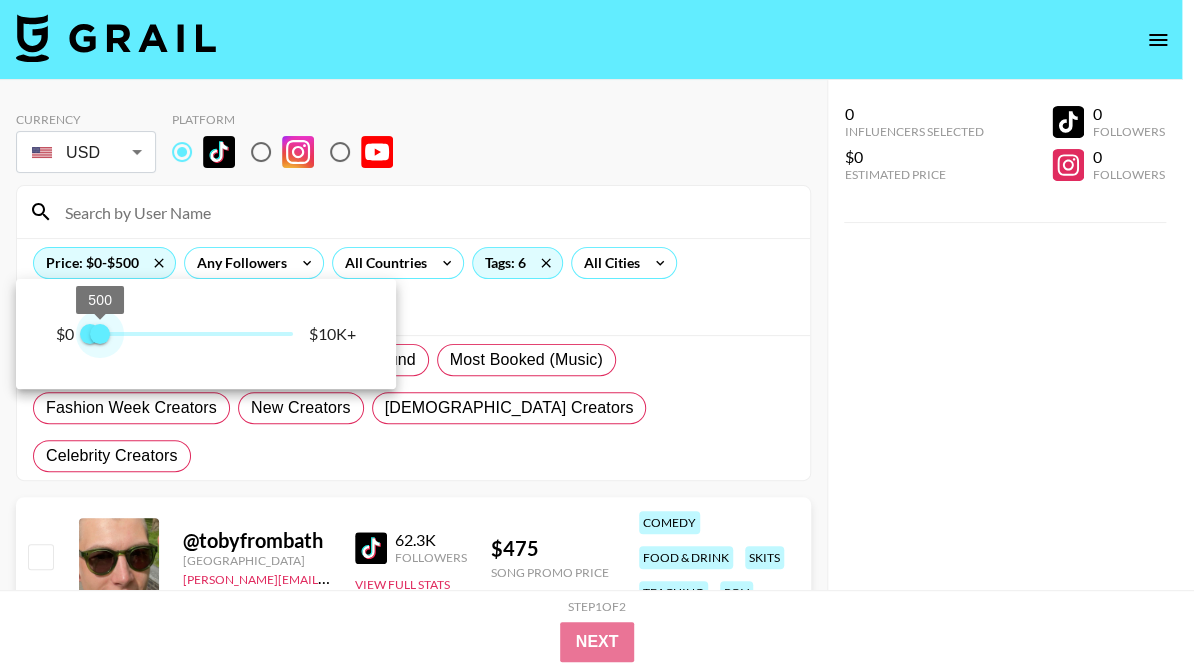 click on "500" at bounding box center [100, 334] 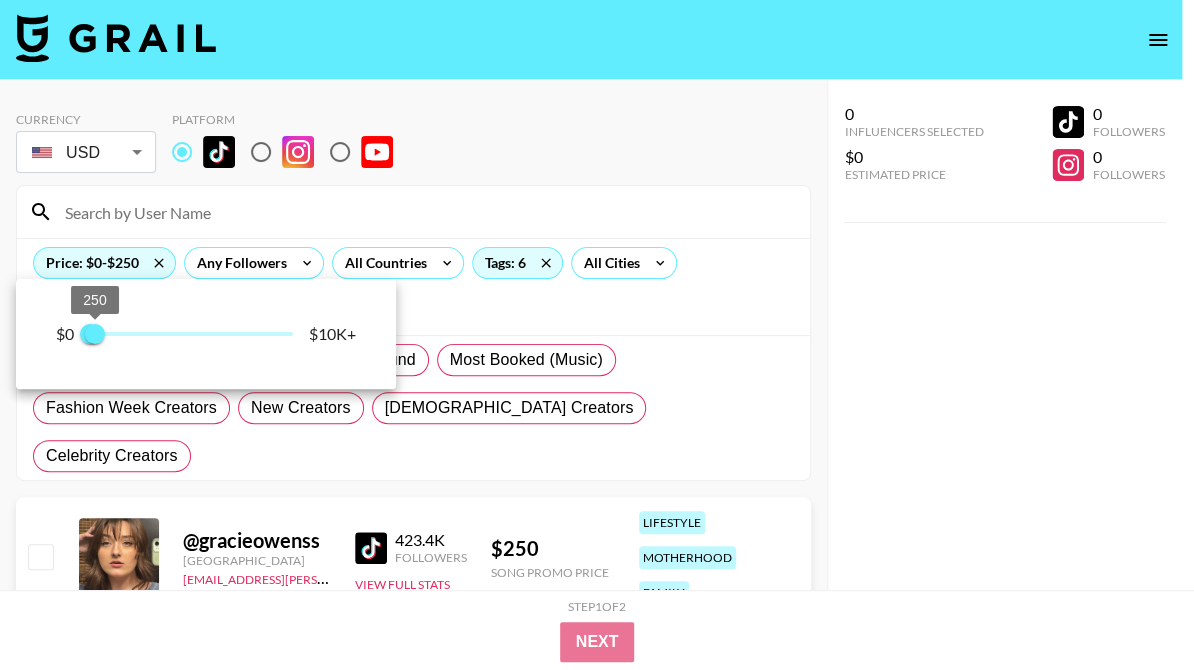 type on "500" 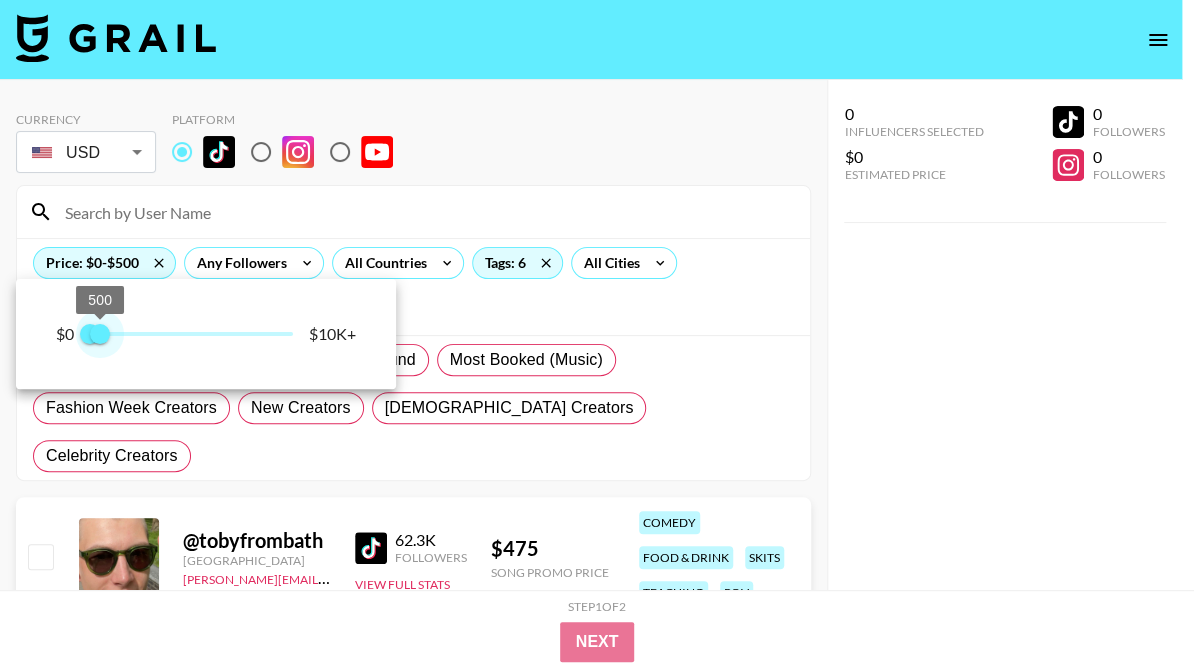 click on "500" at bounding box center [100, 334] 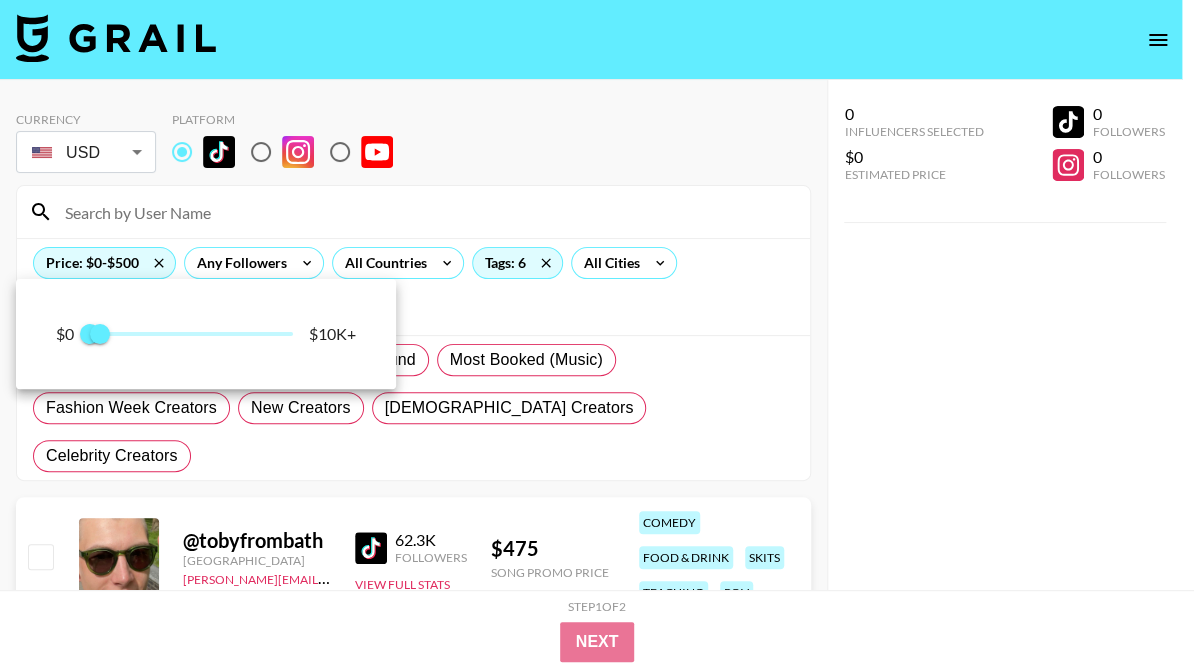 click at bounding box center [597, 335] 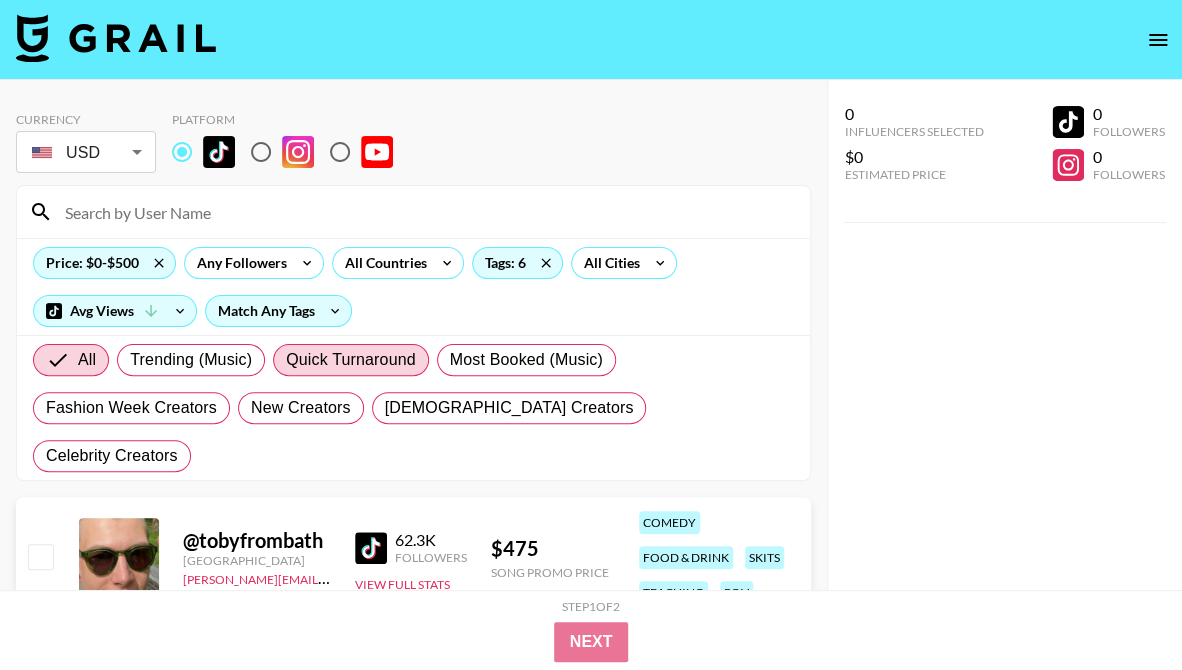 click on "Quick Turnaround" at bounding box center (351, 360) 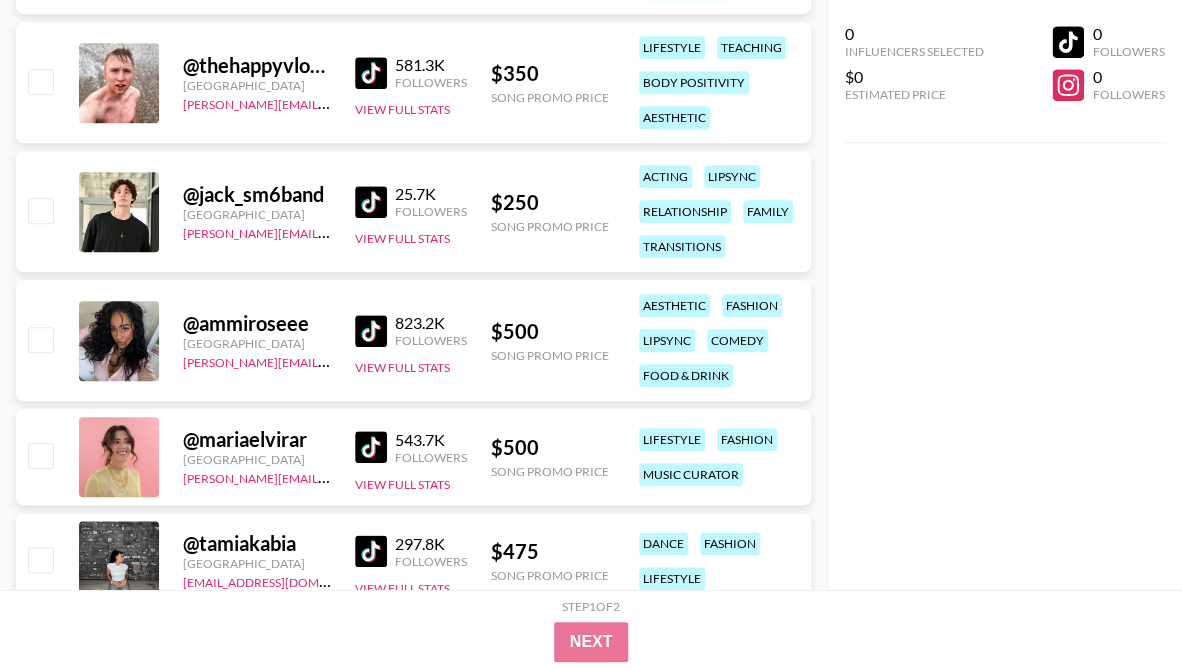 scroll, scrollTop: 605, scrollLeft: 0, axis: vertical 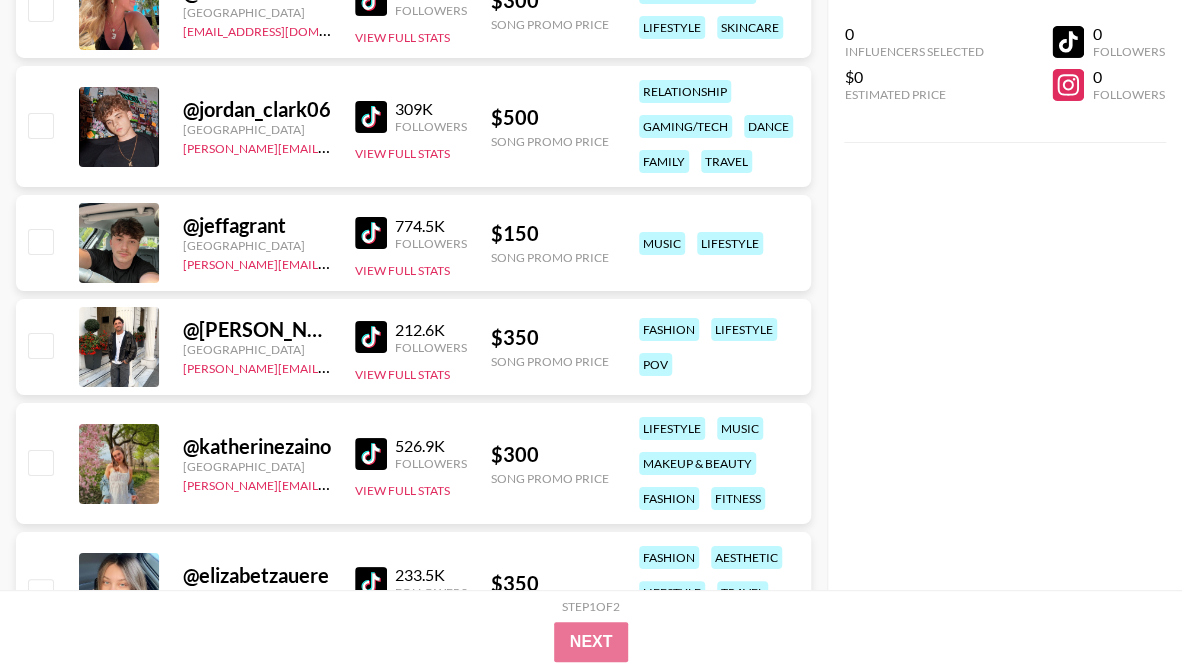 drag, startPoint x: 369, startPoint y: 412, endPoint x: 567, endPoint y: 0, distance: 457.1083 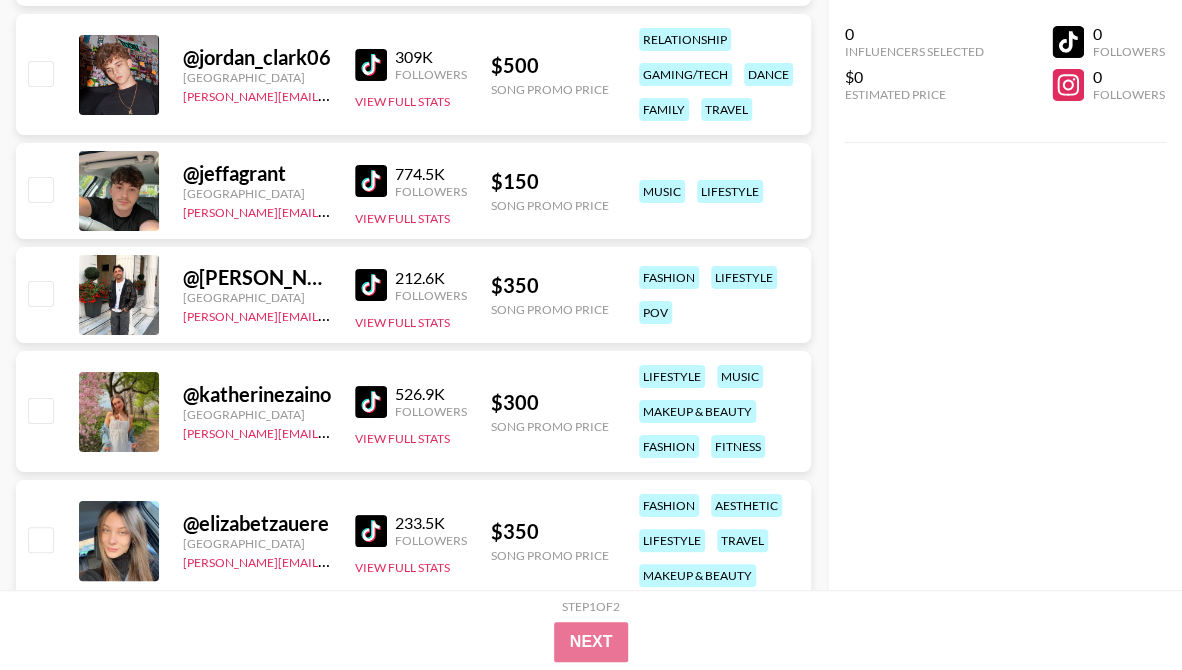 scroll, scrollTop: 2814, scrollLeft: 0, axis: vertical 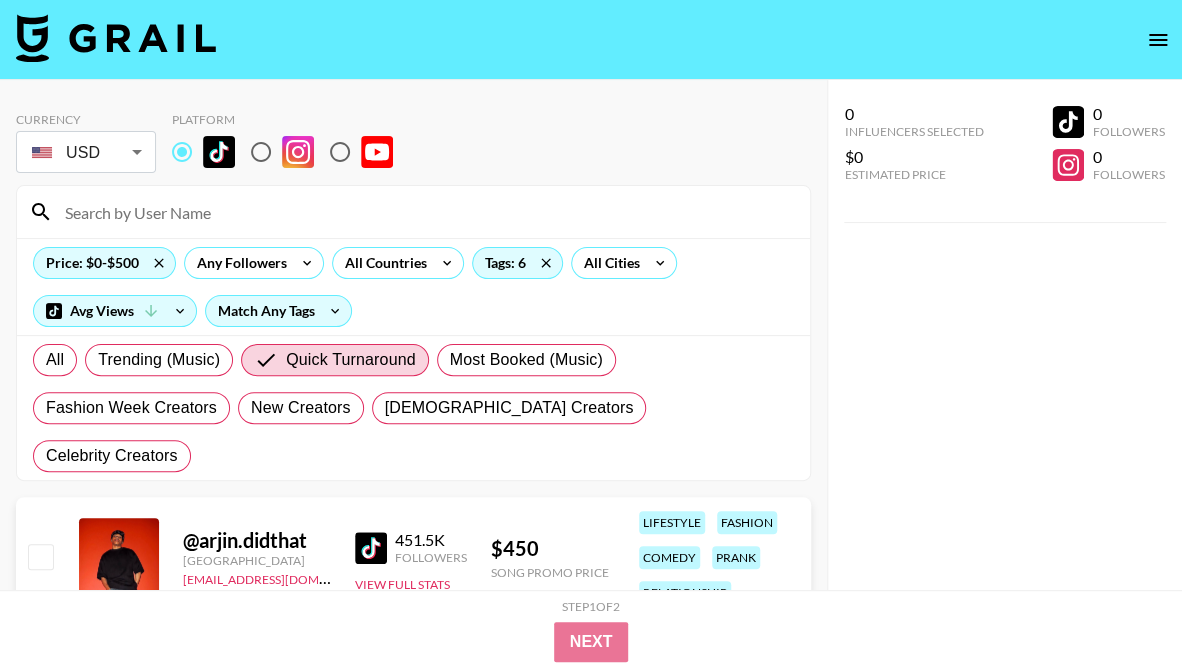 click at bounding box center (425, 212) 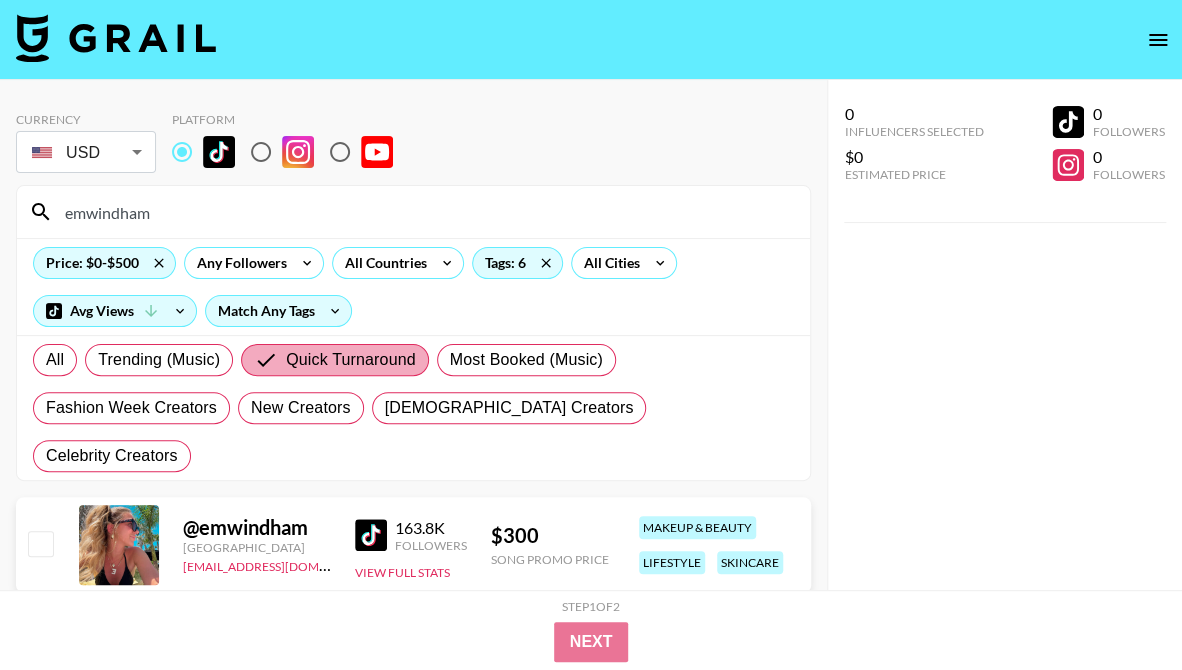 type on "emwindham" 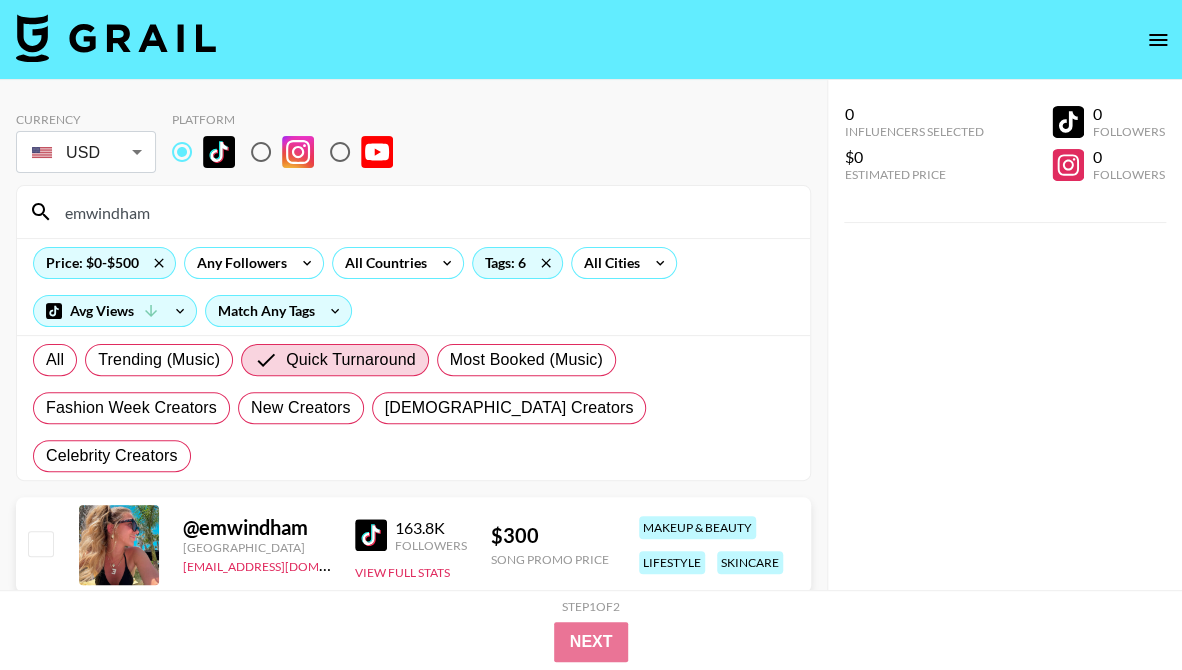 click on "emwindham" at bounding box center [425, 212] 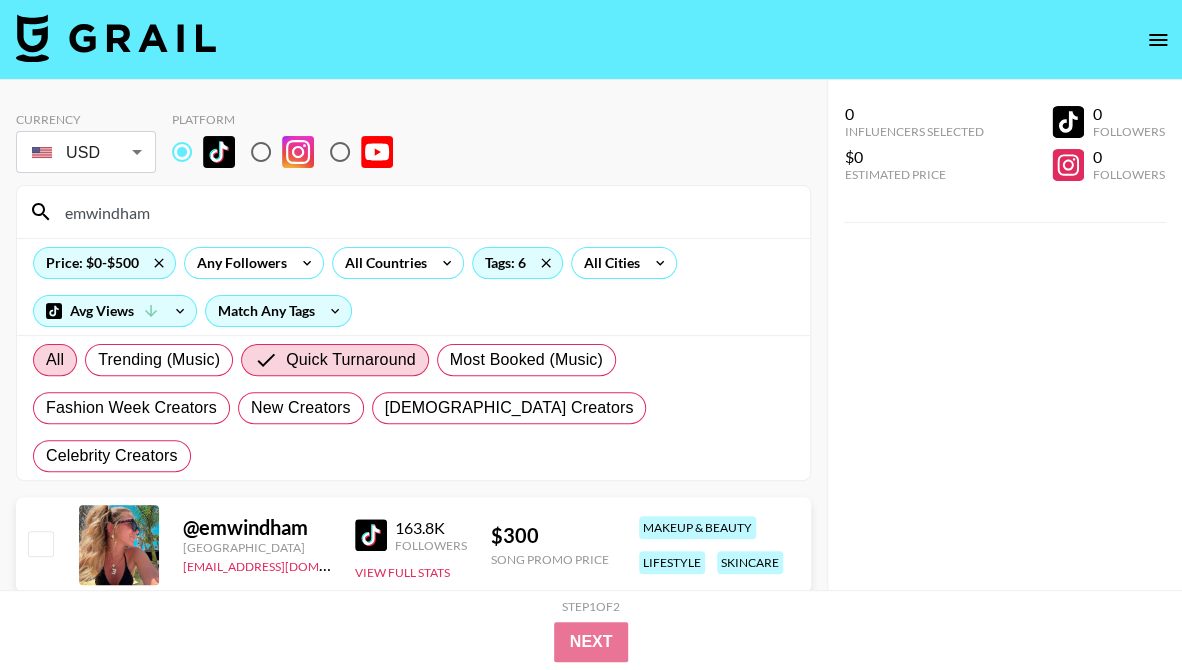 click on "All" at bounding box center (55, 360) 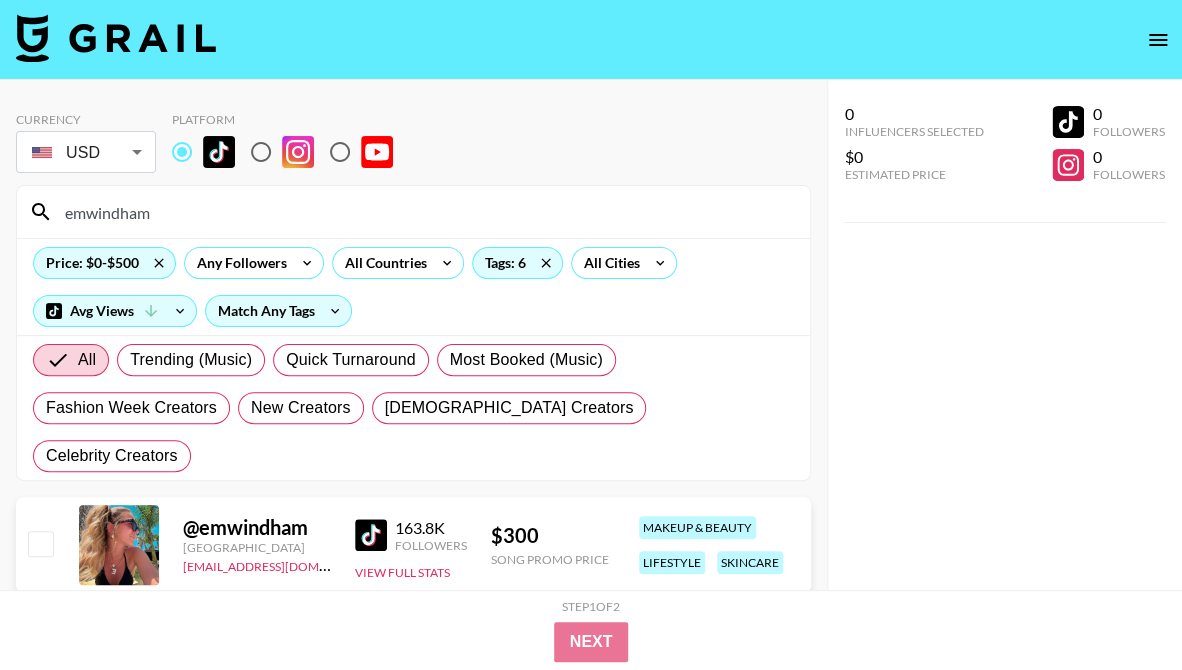 click on "emwindham" at bounding box center [425, 212] 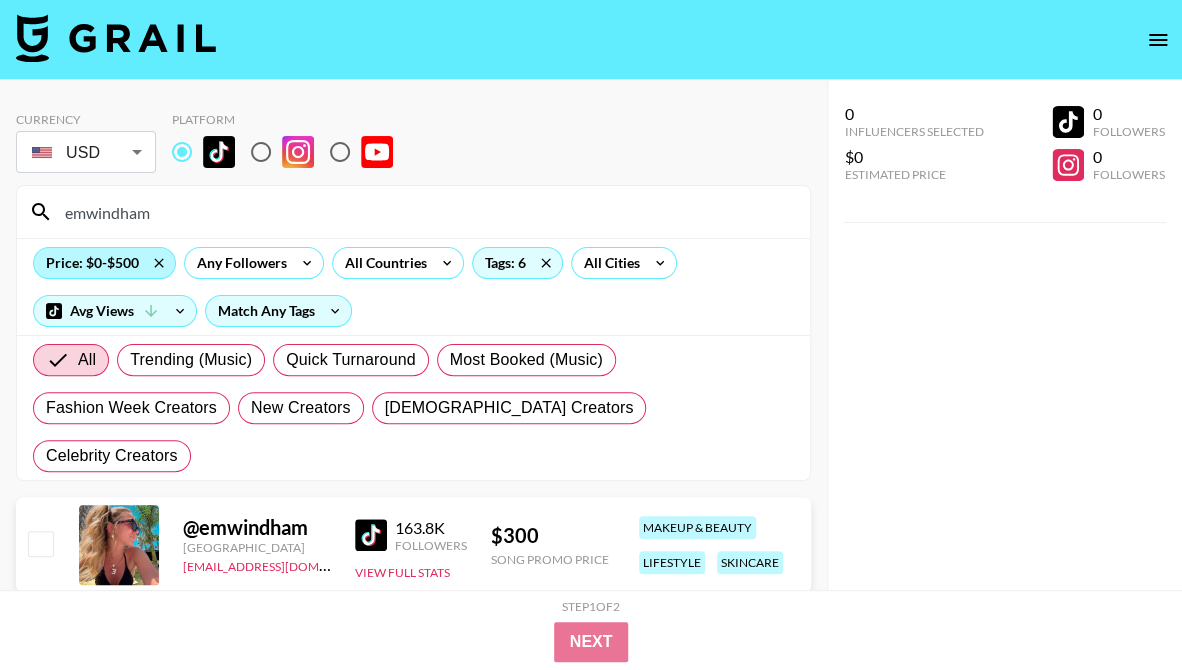 click on "Price: $0-$500" at bounding box center (104, 263) 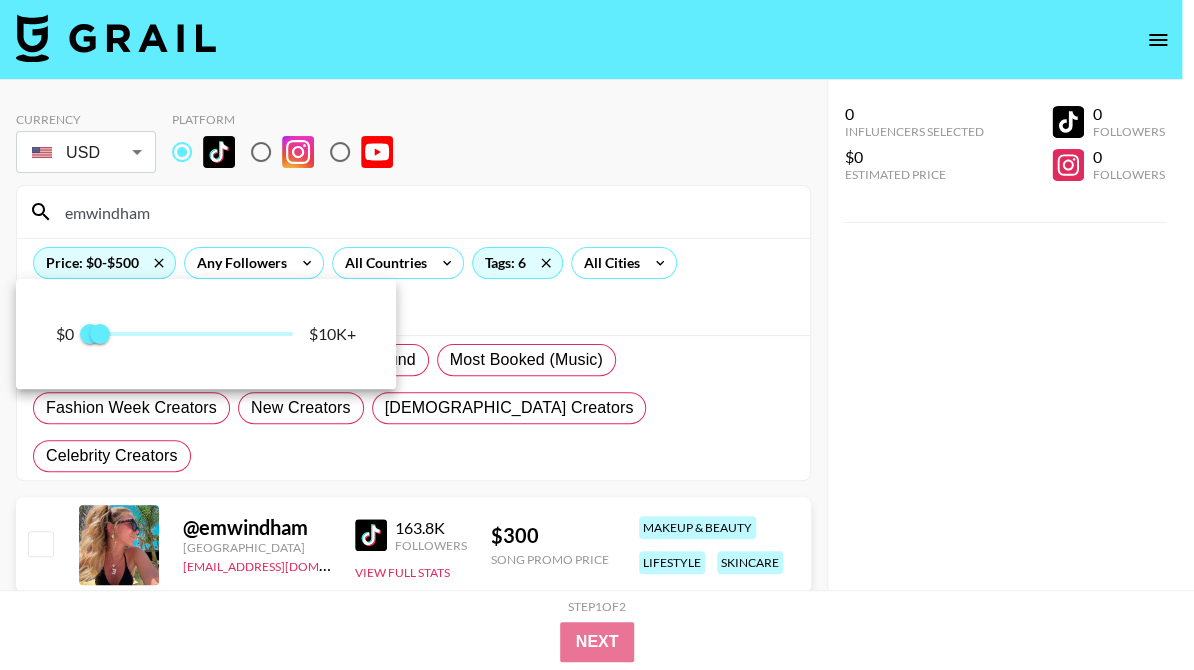 click at bounding box center (597, 335) 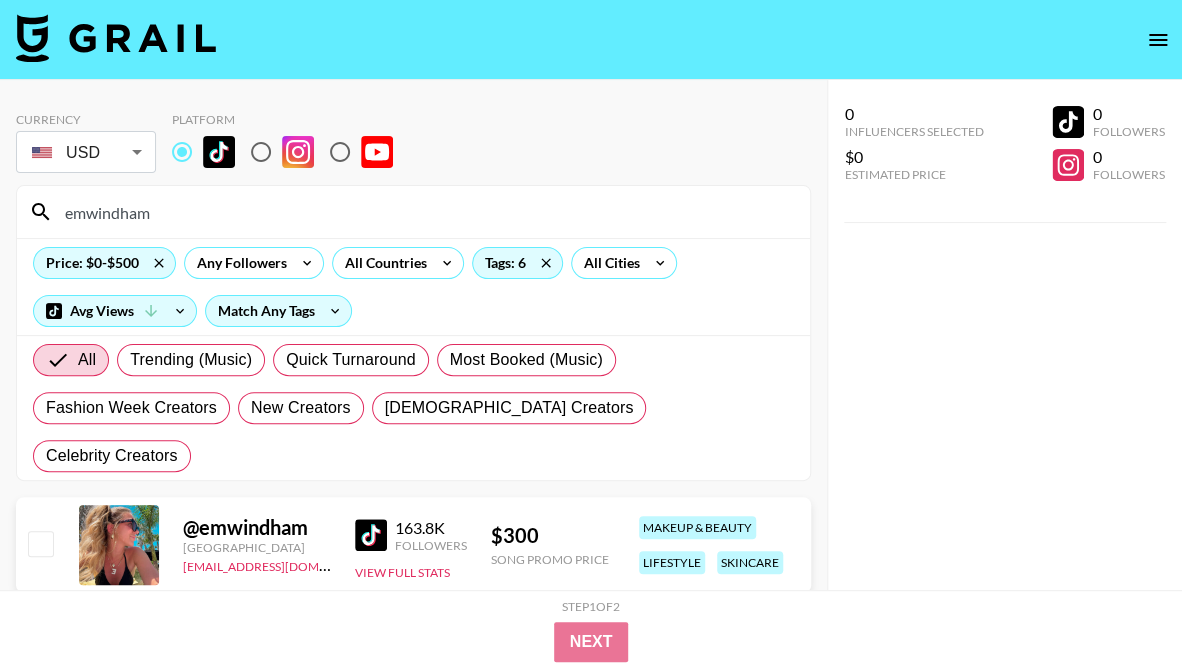 click on "emwindham" at bounding box center (425, 212) 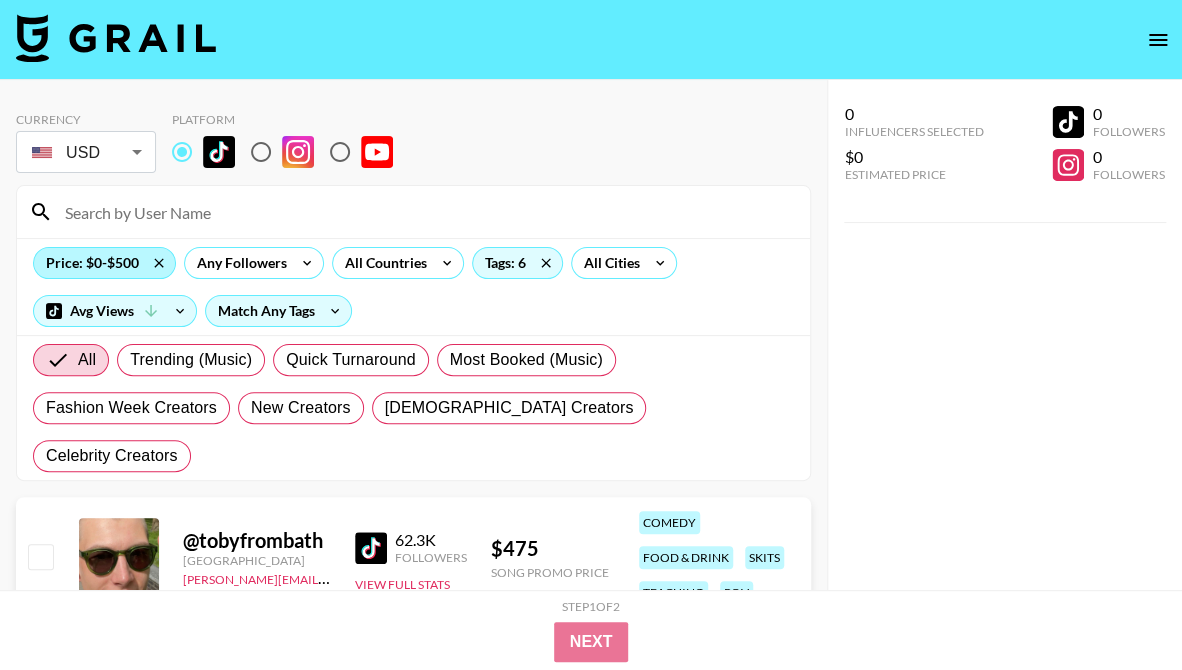 type 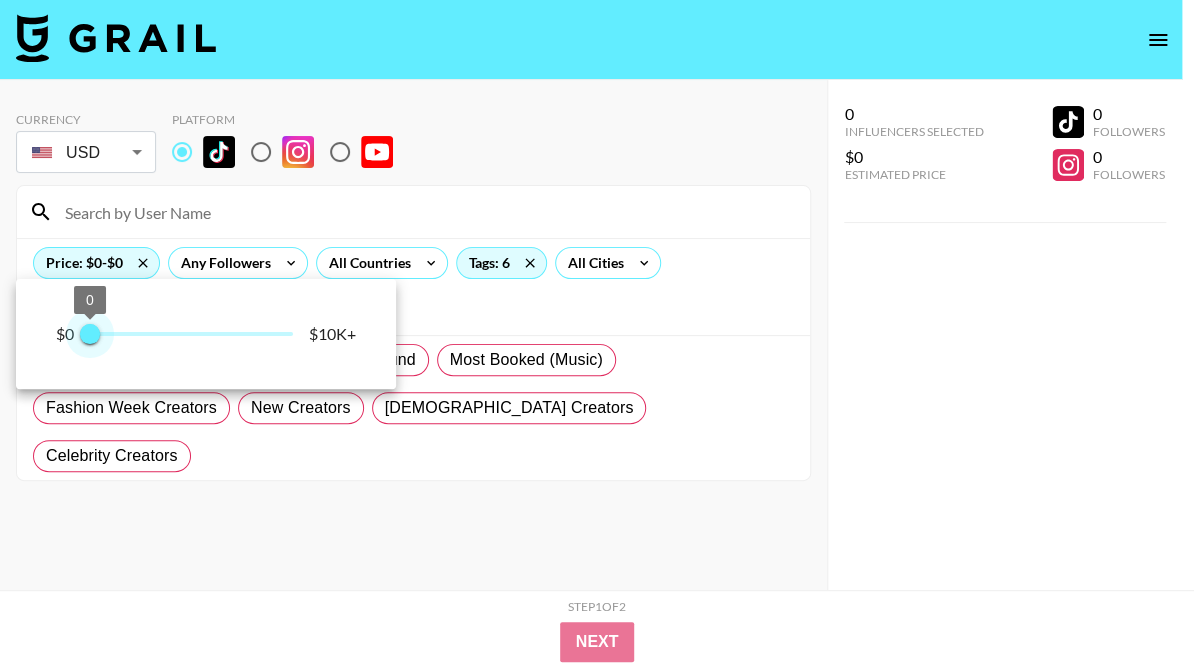 type on "250" 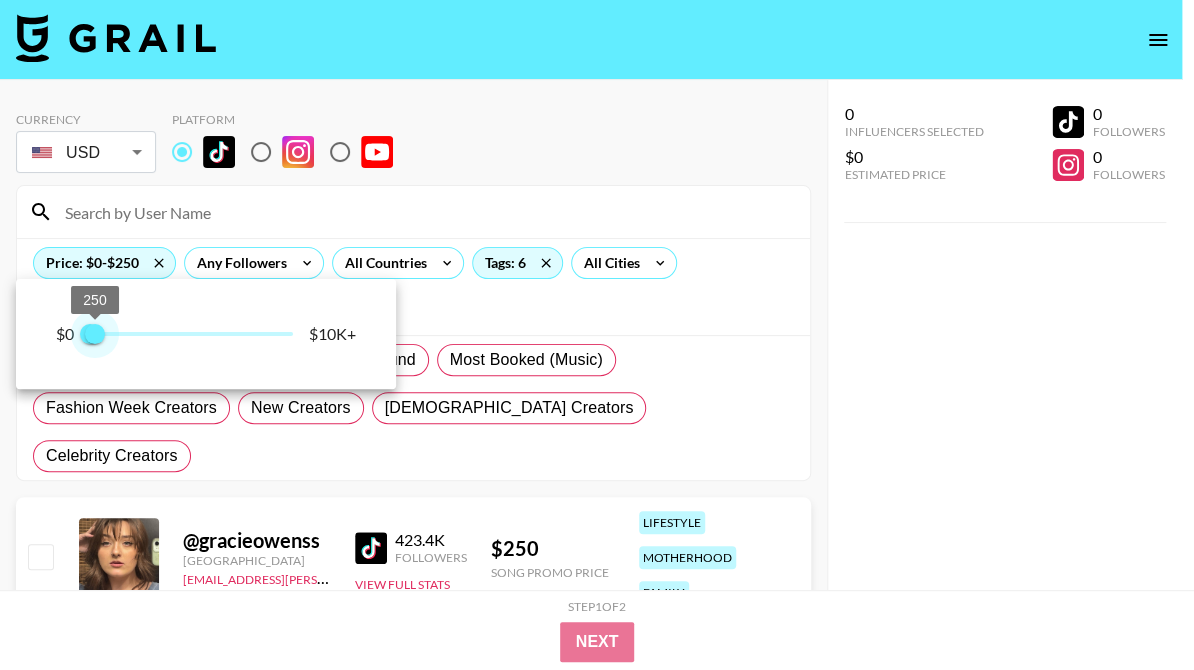 click on "250" at bounding box center (95, 334) 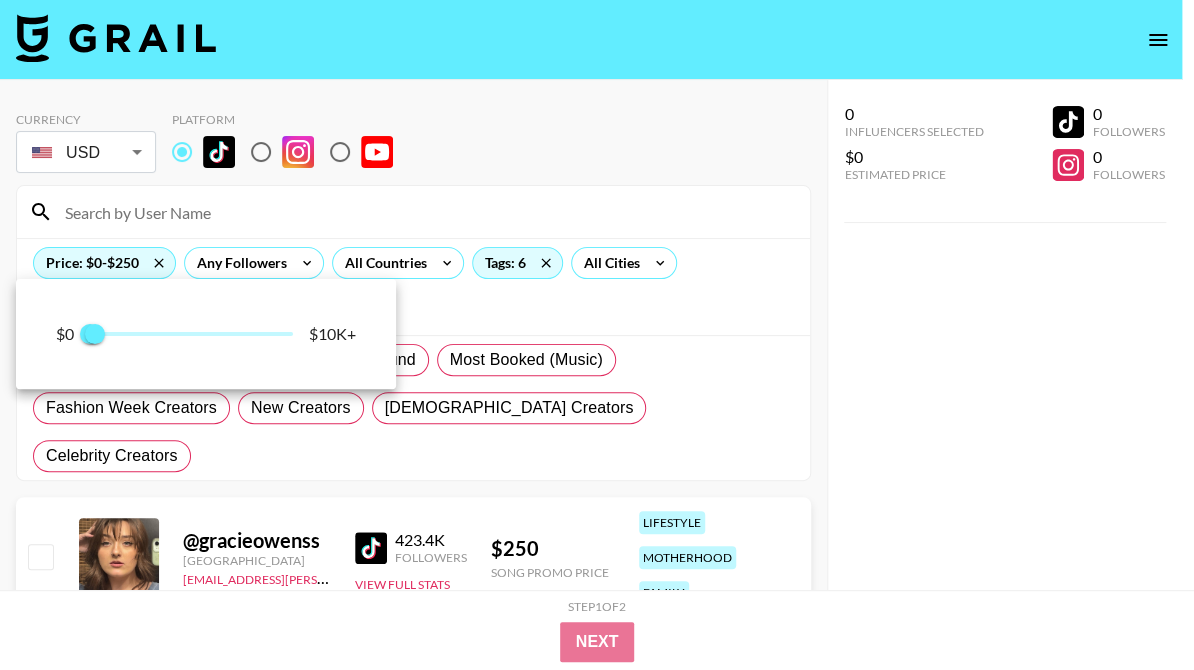 click at bounding box center (597, 335) 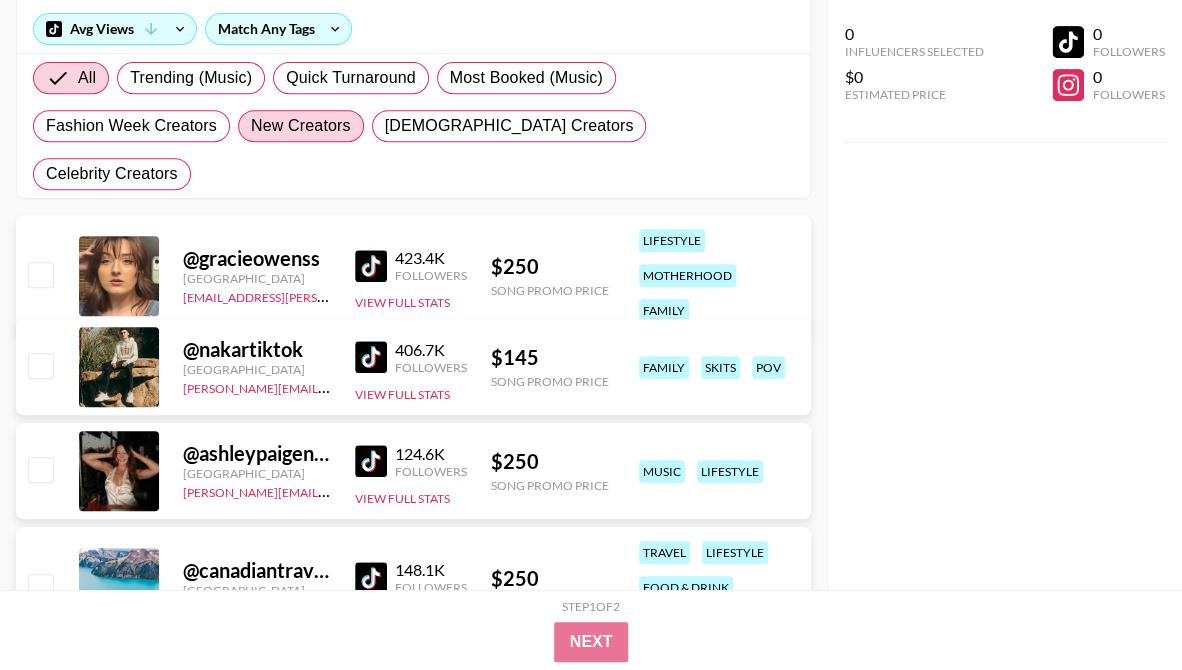 scroll, scrollTop: 128, scrollLeft: 0, axis: vertical 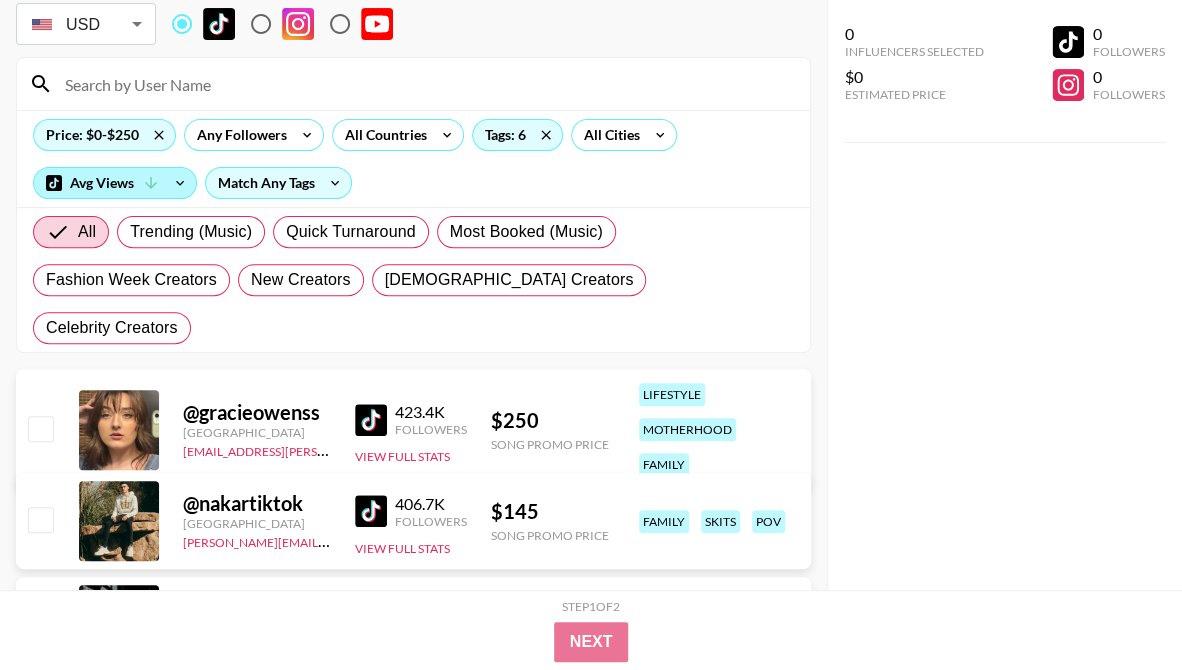 click on "Avg Views" at bounding box center (115, 183) 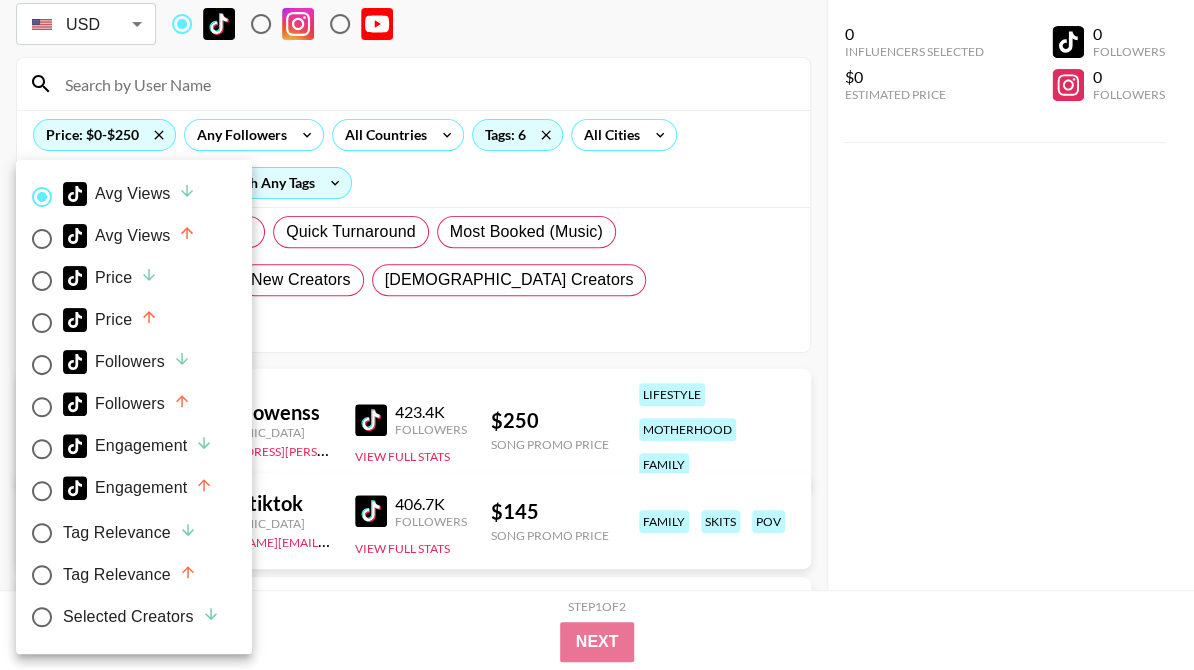 click at bounding box center [597, 335] 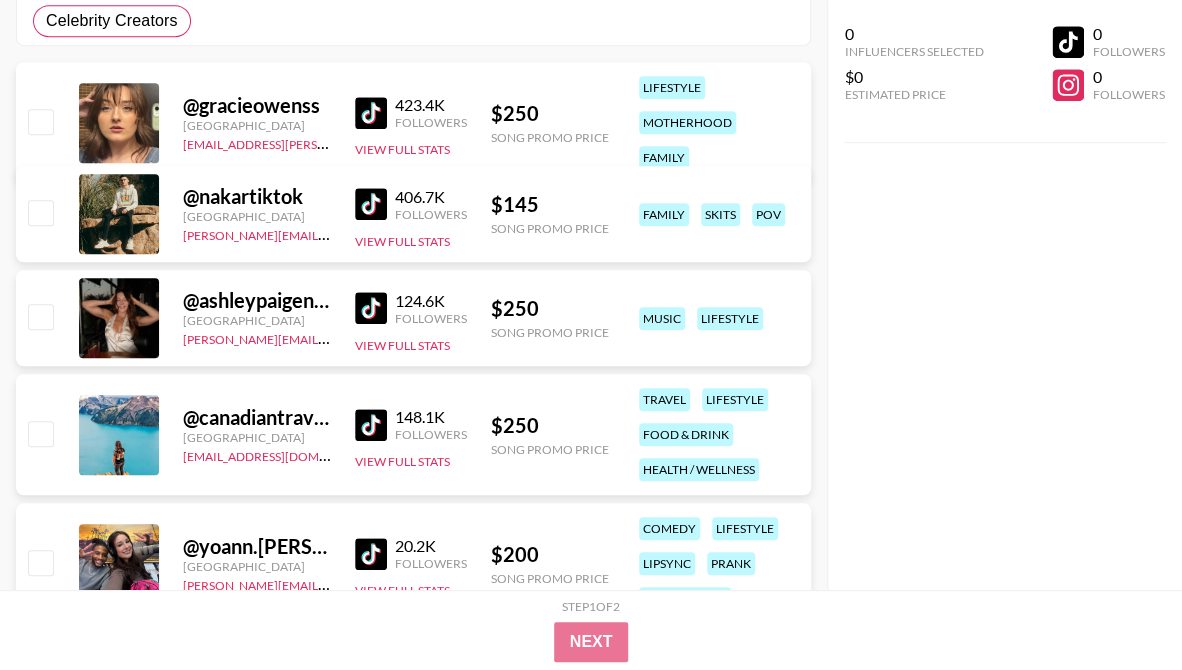 scroll, scrollTop: 0, scrollLeft: 0, axis: both 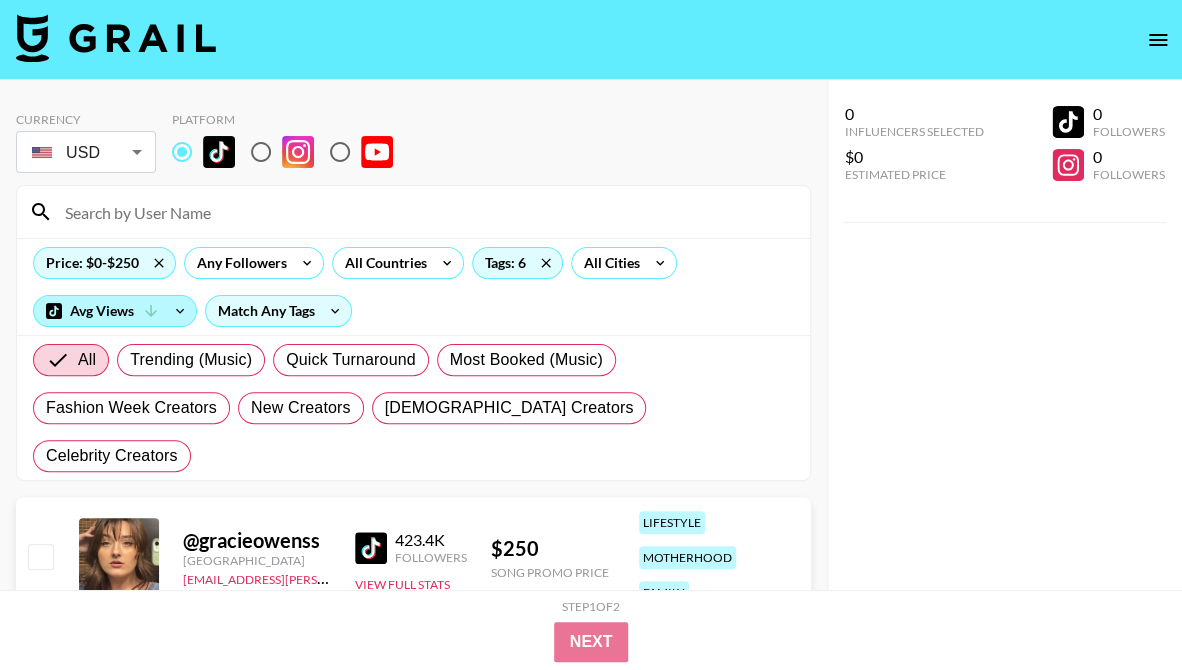 click on "Avg Views" at bounding box center (115, 311) 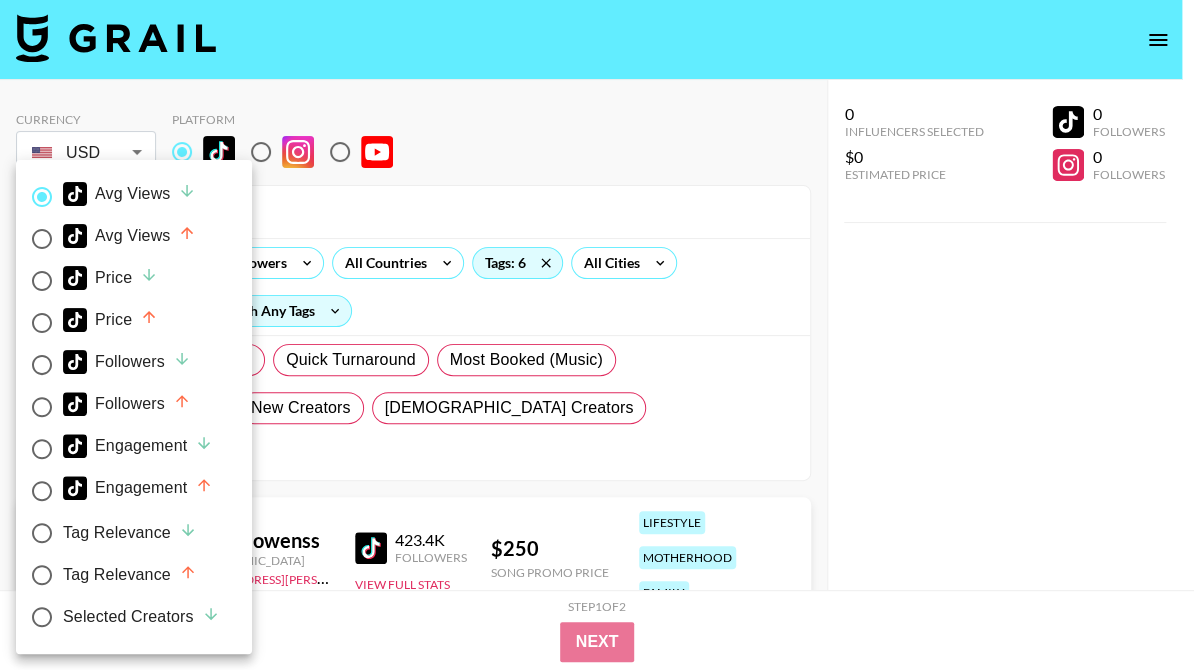 click on "Price" at bounding box center [110, 278] 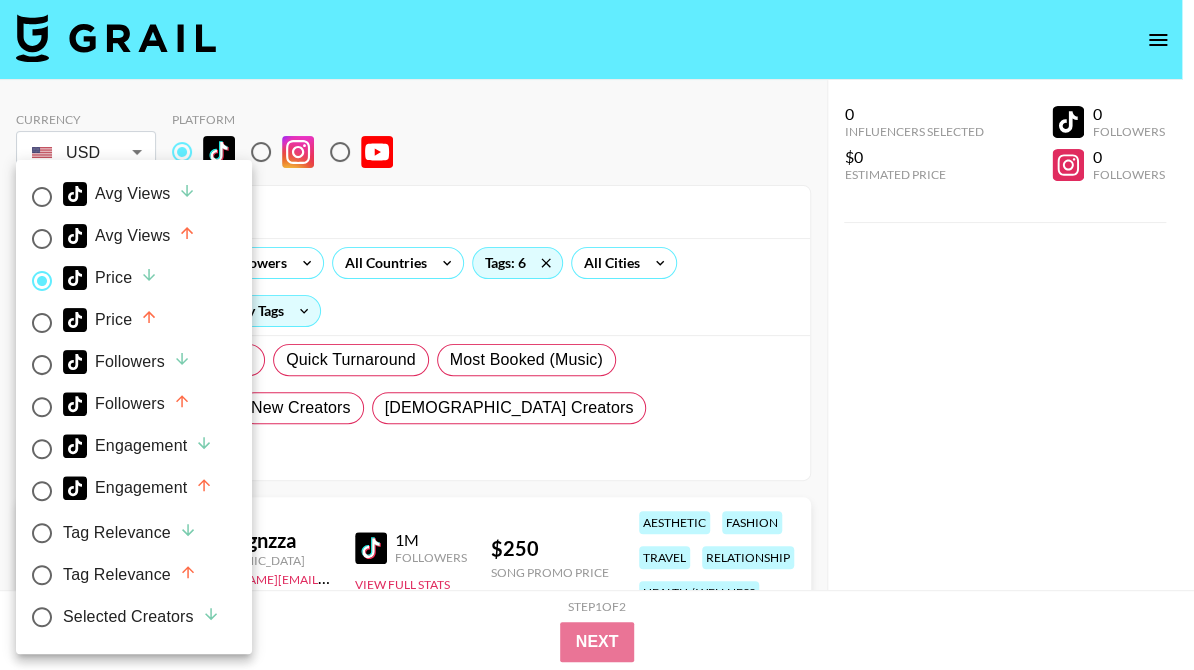 click at bounding box center [597, 335] 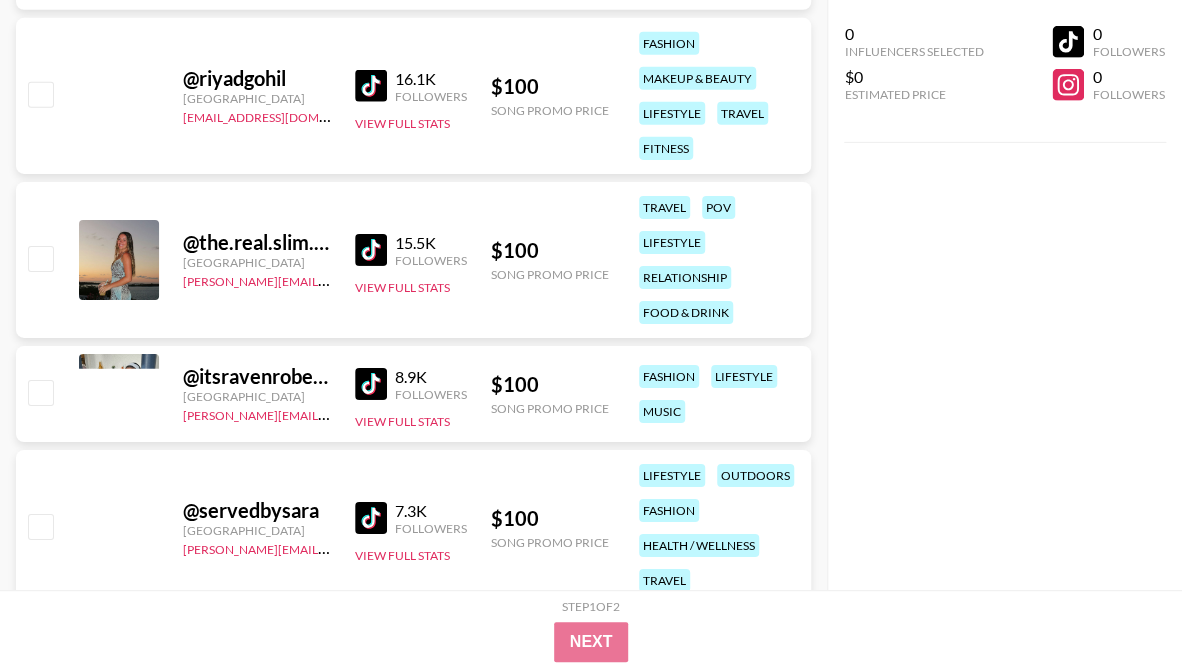 scroll, scrollTop: 32966, scrollLeft: 0, axis: vertical 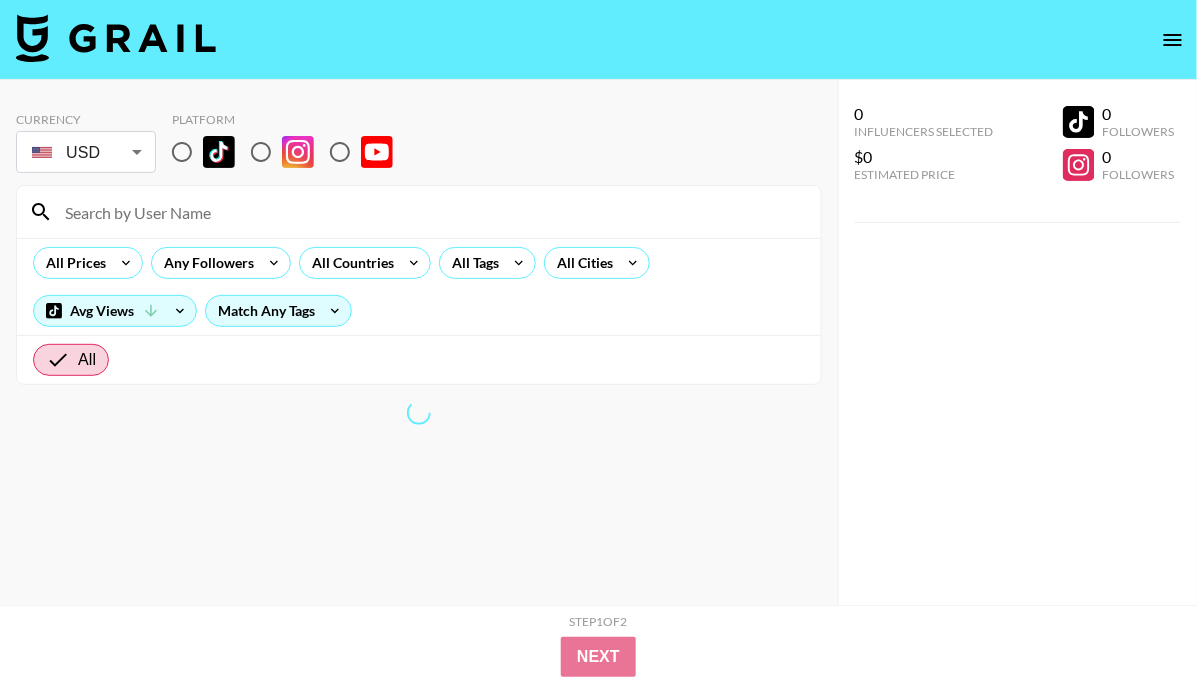 click 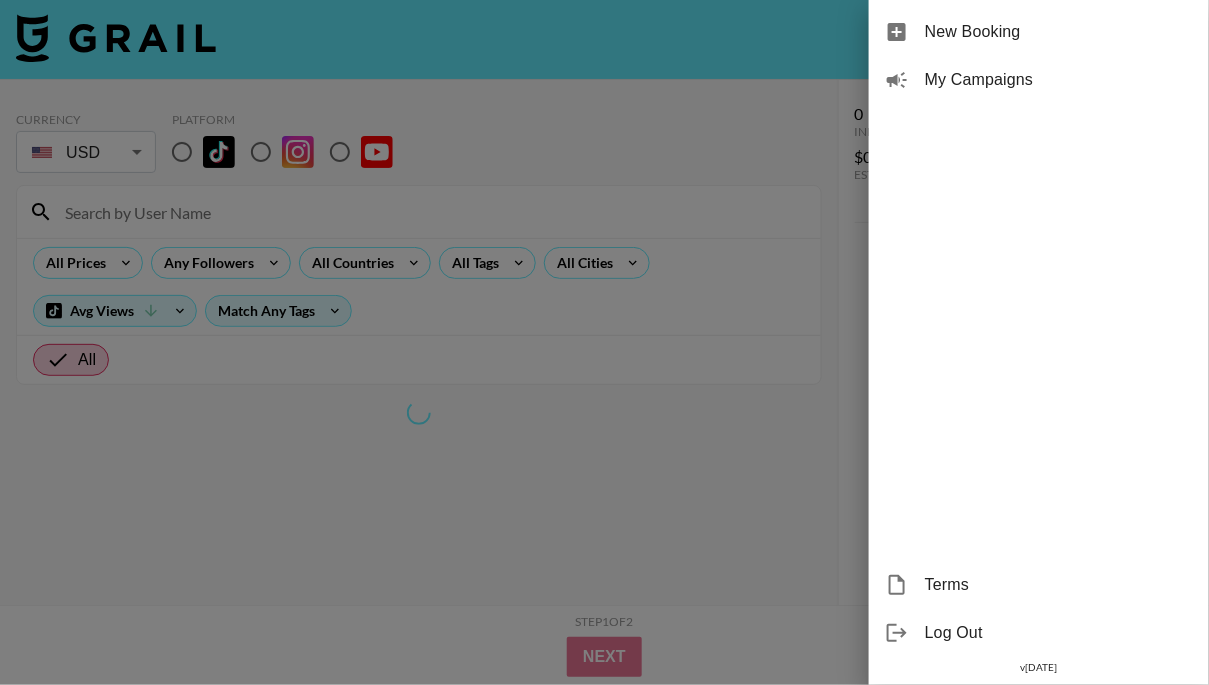 click on "My Campaigns" at bounding box center [1039, 80] 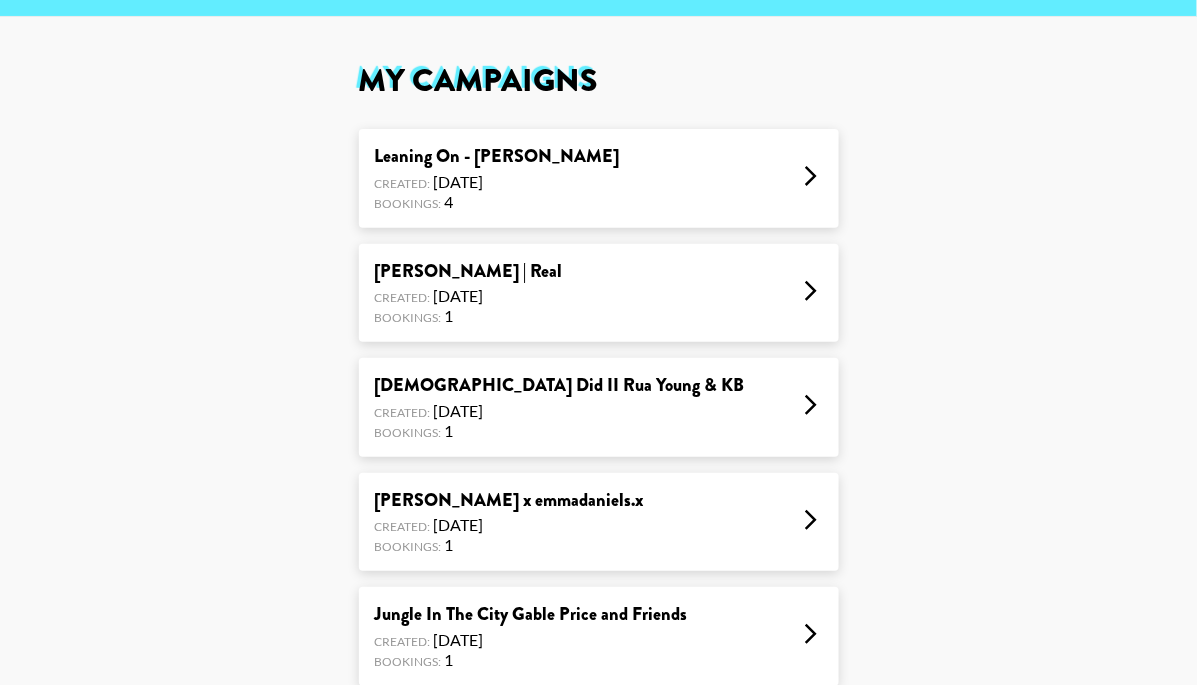 scroll, scrollTop: 68, scrollLeft: 0, axis: vertical 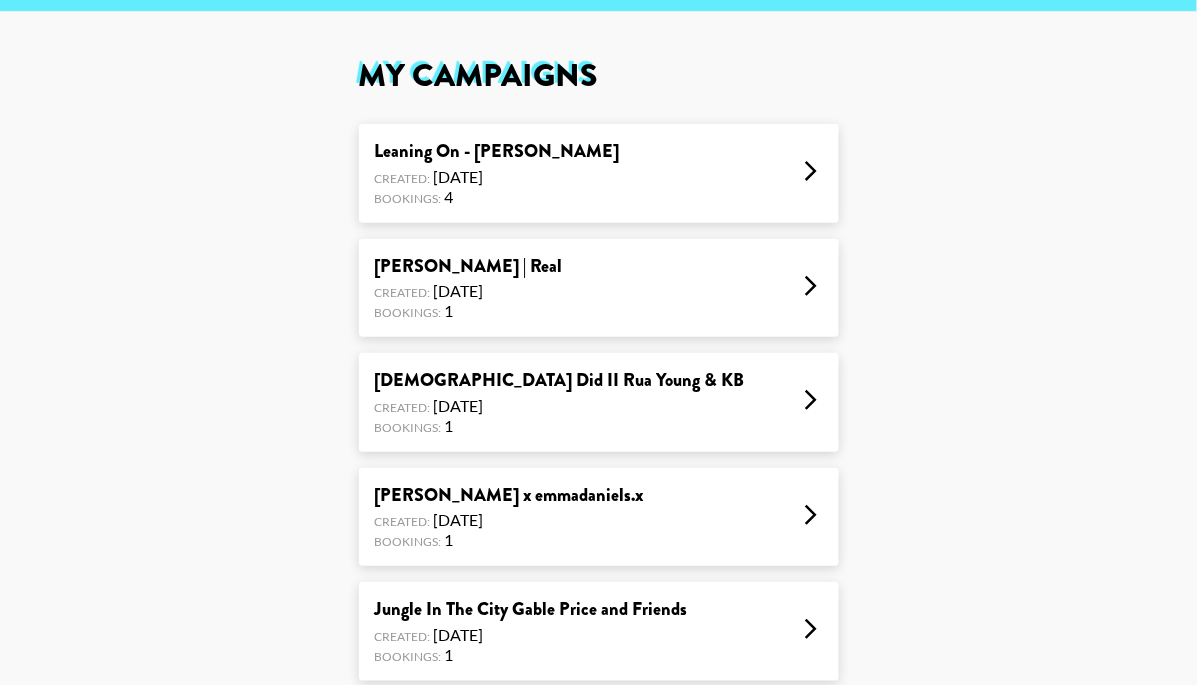 click on "Created:   [DATE]" at bounding box center [497, 177] 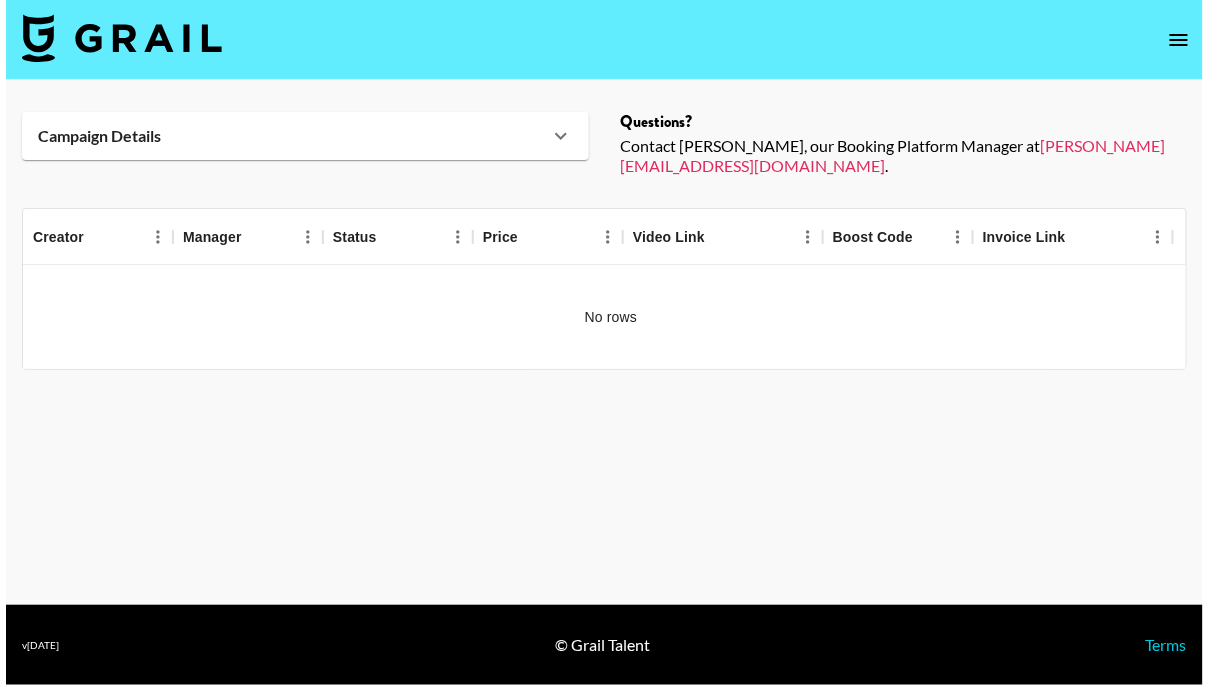 scroll, scrollTop: 0, scrollLeft: 0, axis: both 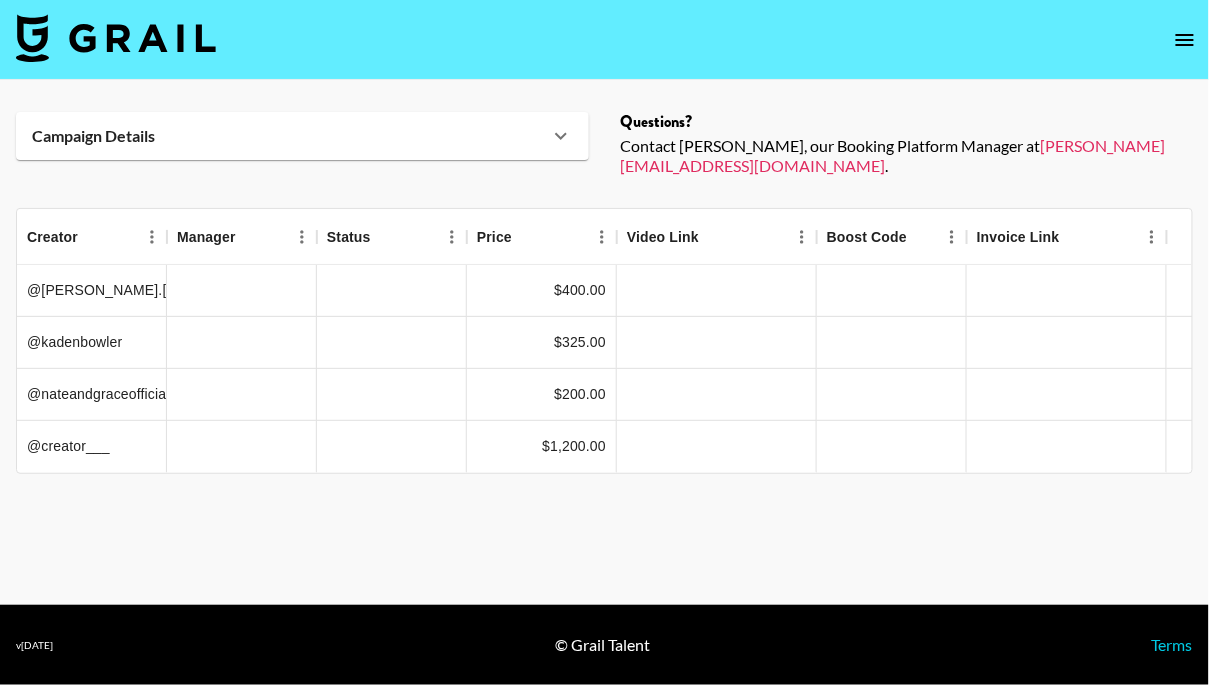 click 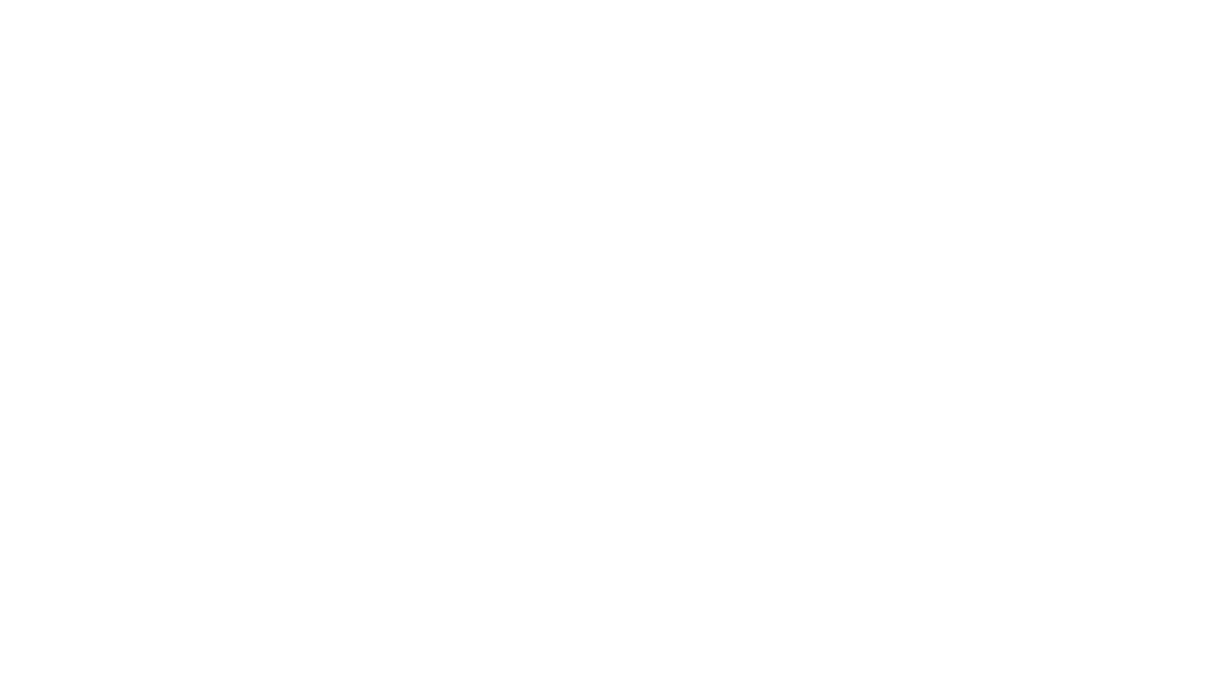 scroll, scrollTop: 0, scrollLeft: 0, axis: both 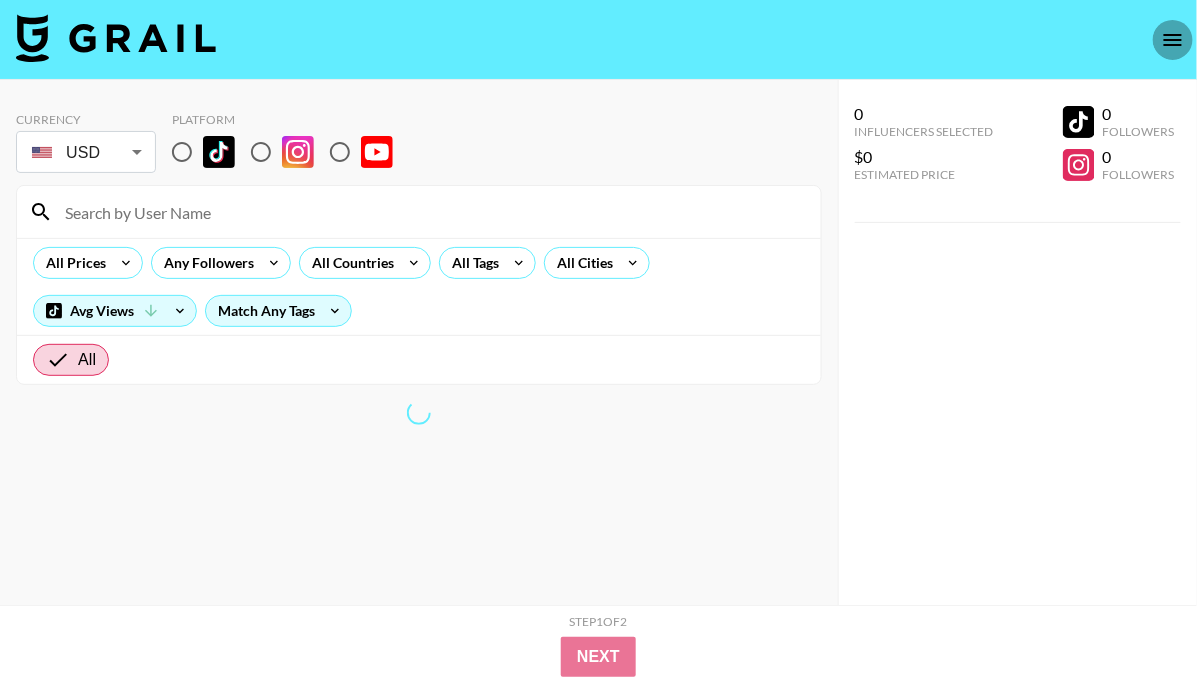 click 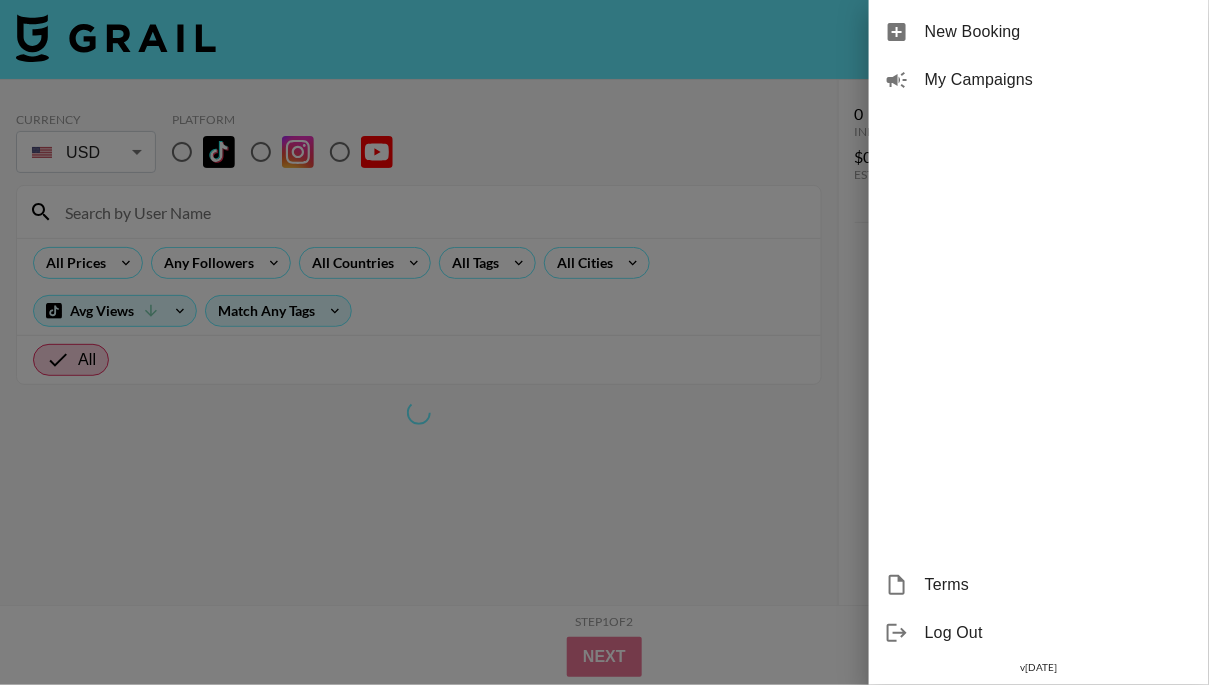 click on "New Booking" at bounding box center (1059, 32) 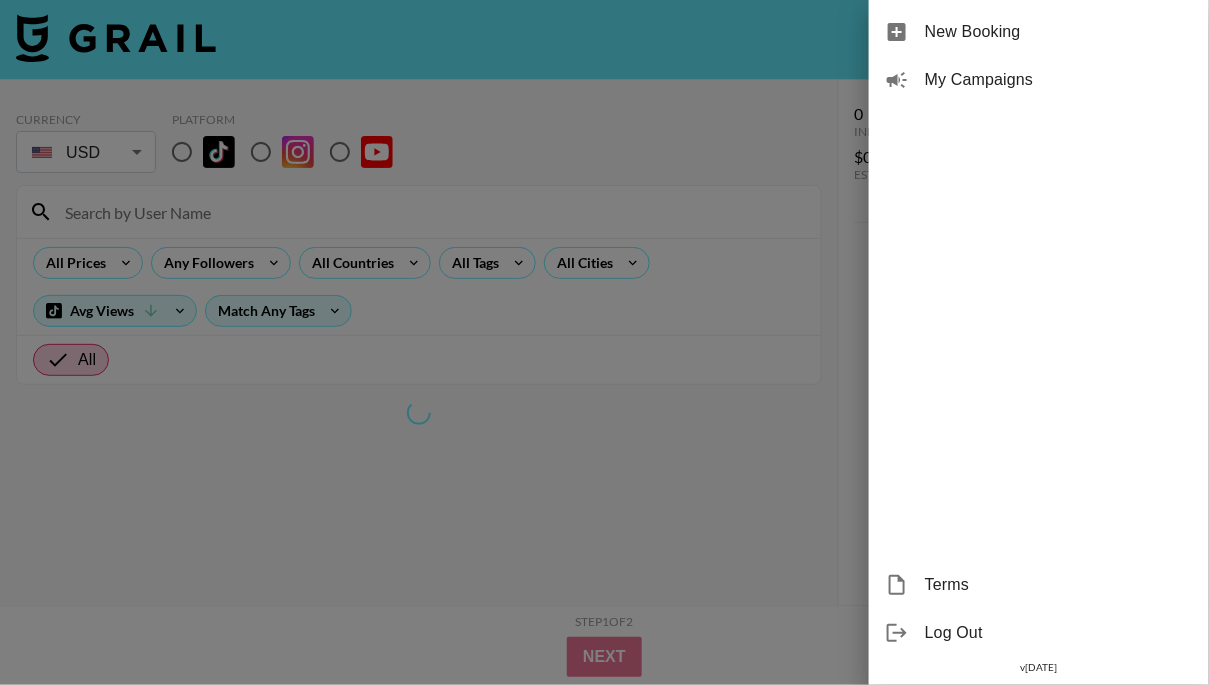 click on "My Campaigns" at bounding box center [1059, 80] 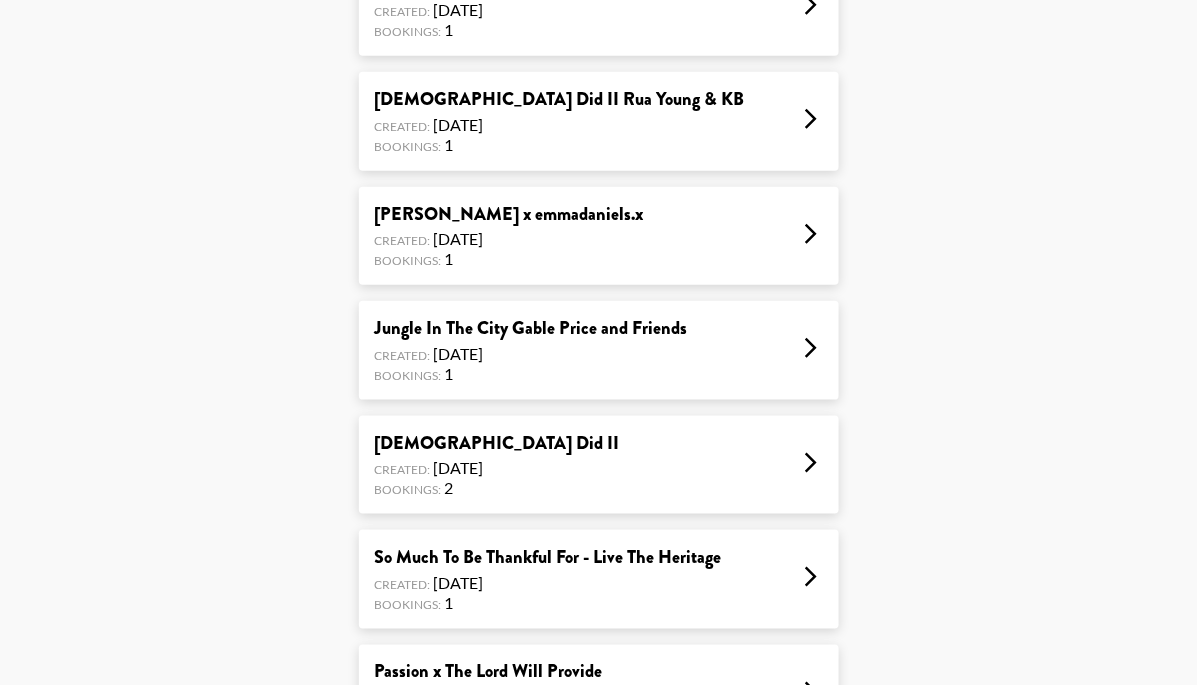 scroll, scrollTop: 355, scrollLeft: 0, axis: vertical 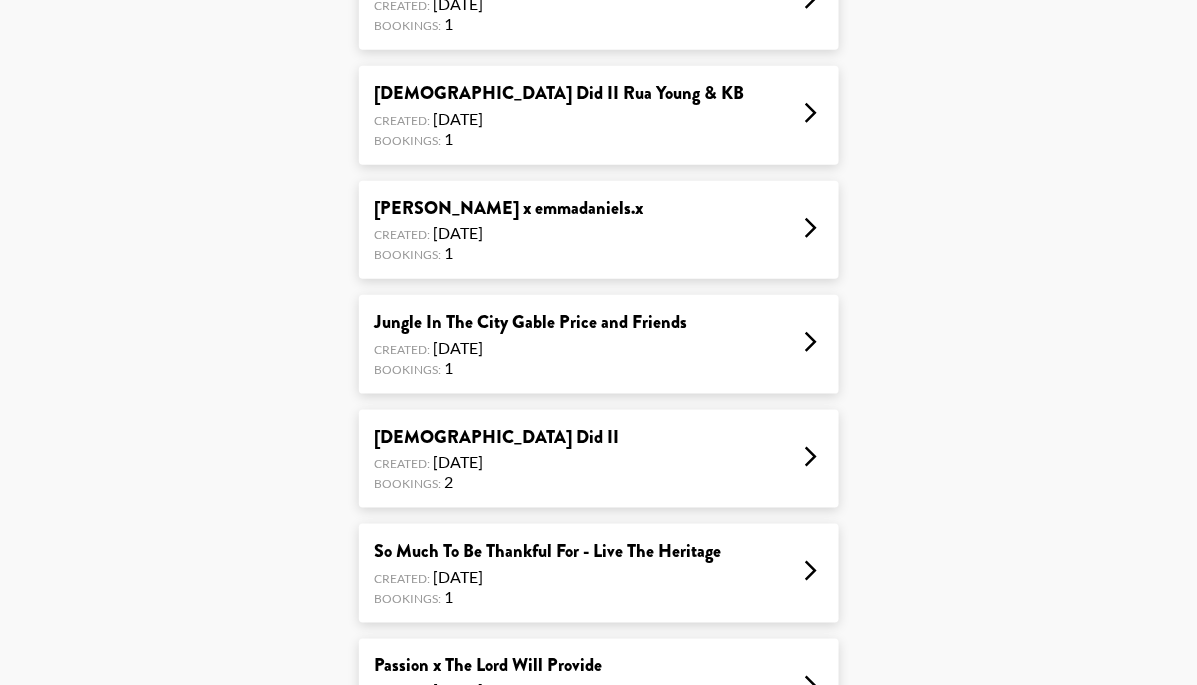 click on "[PERSON_NAME] x emmadaniels.x Created:   [DATE] Bookings:   1" at bounding box center [599, 230] 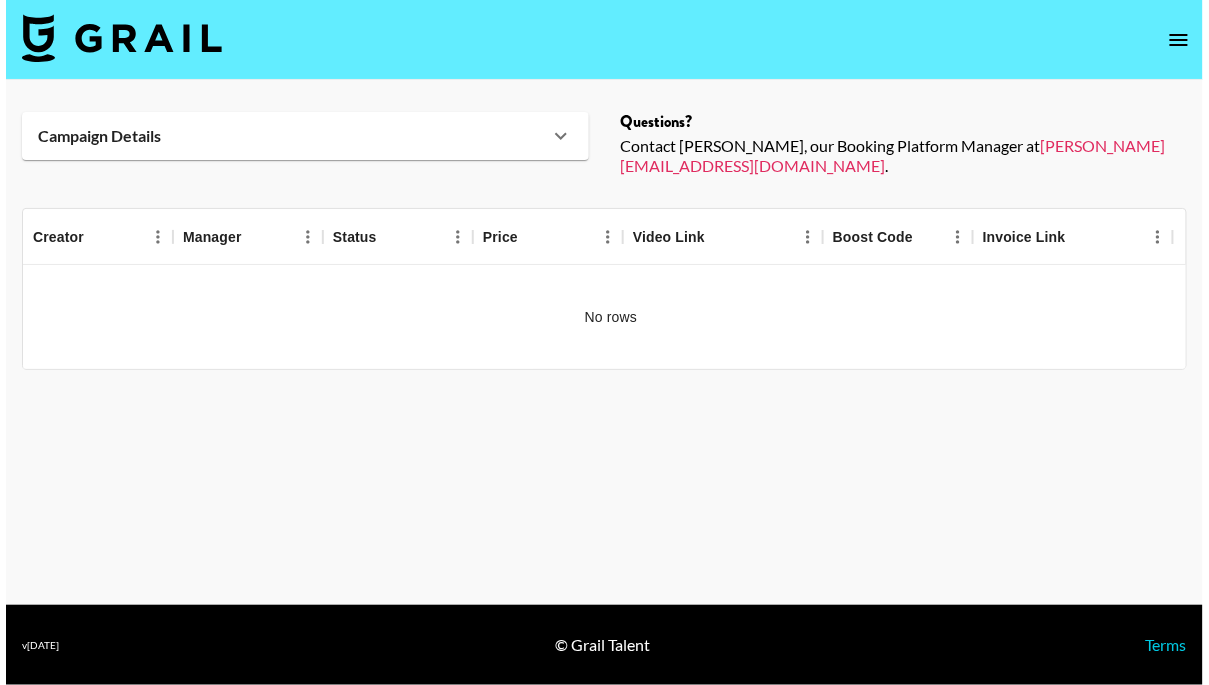 scroll, scrollTop: 0, scrollLeft: 0, axis: both 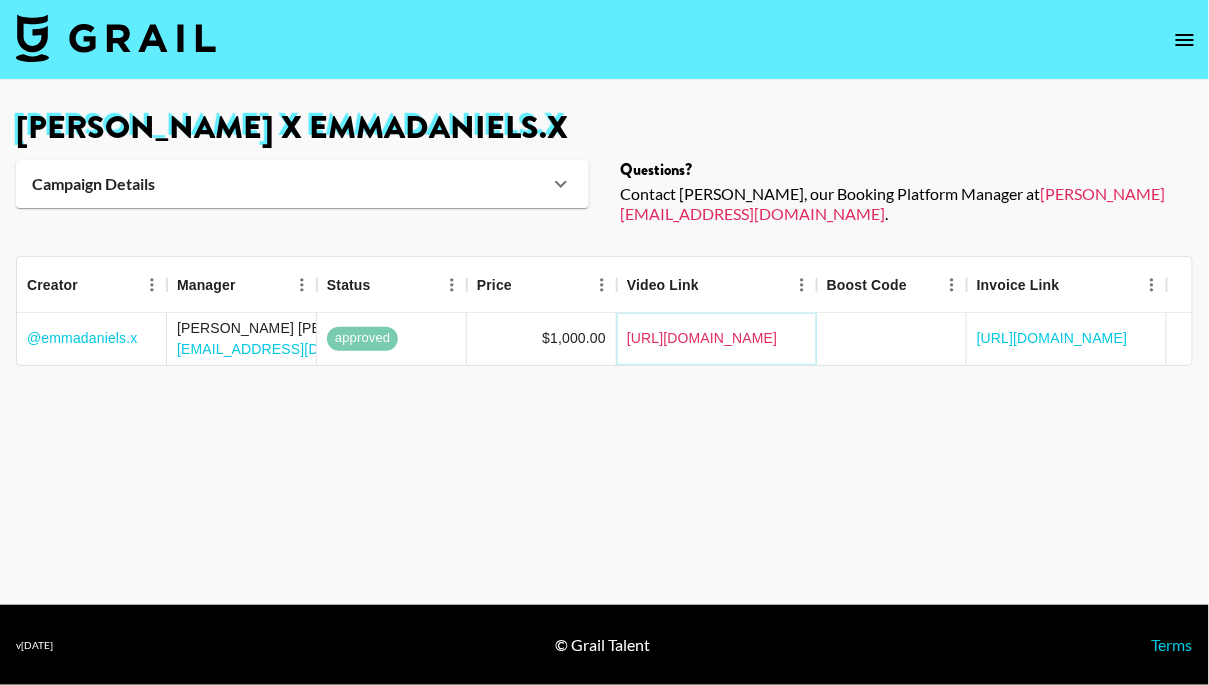 click on "[URL][DOMAIN_NAME]" at bounding box center (702, 338) 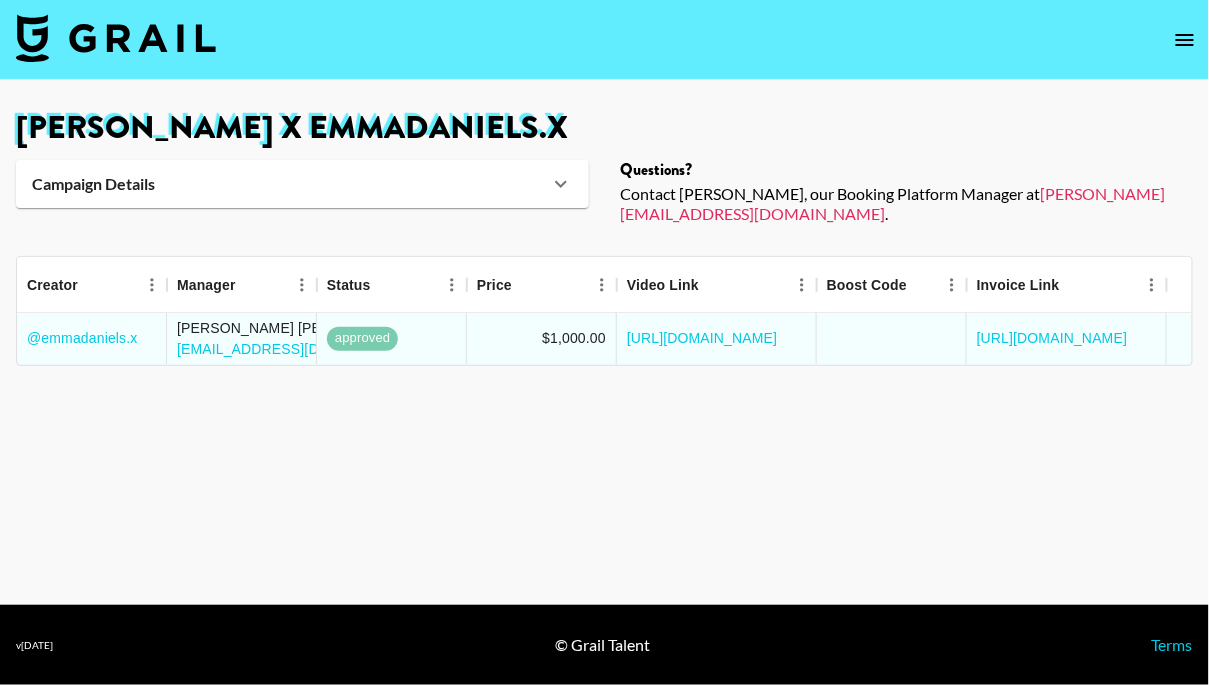 click on "Campaign Details" at bounding box center [290, 184] 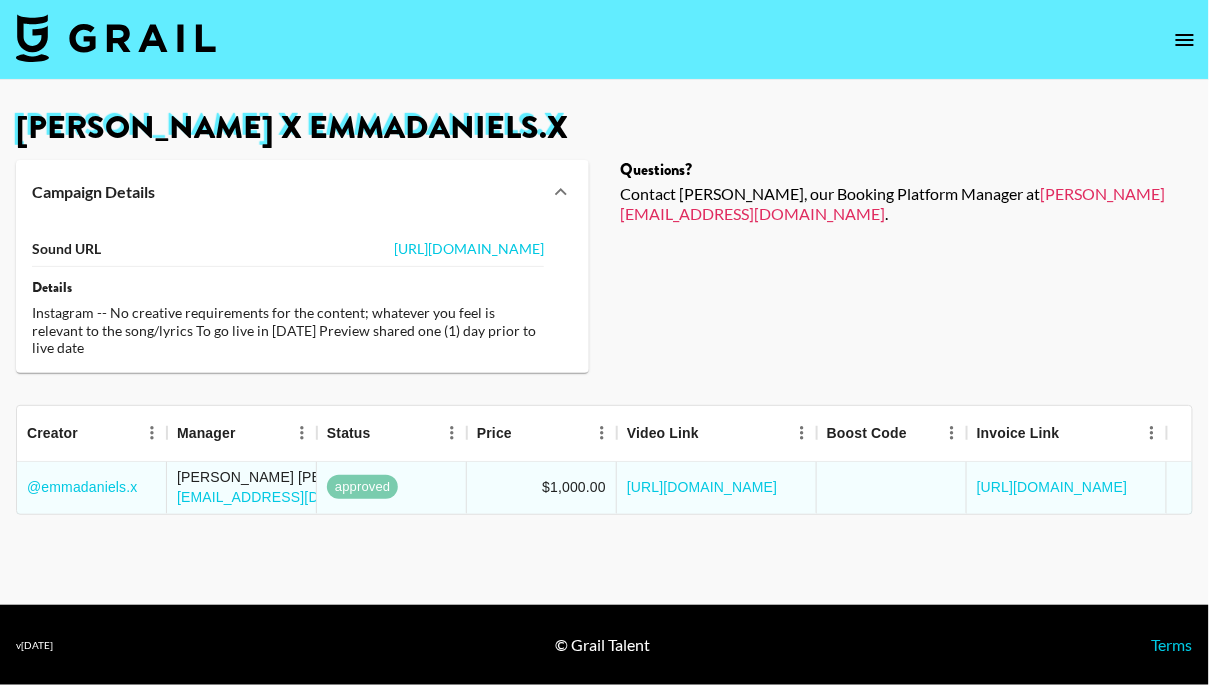 click on "Campaign Details" at bounding box center [302, 192] 